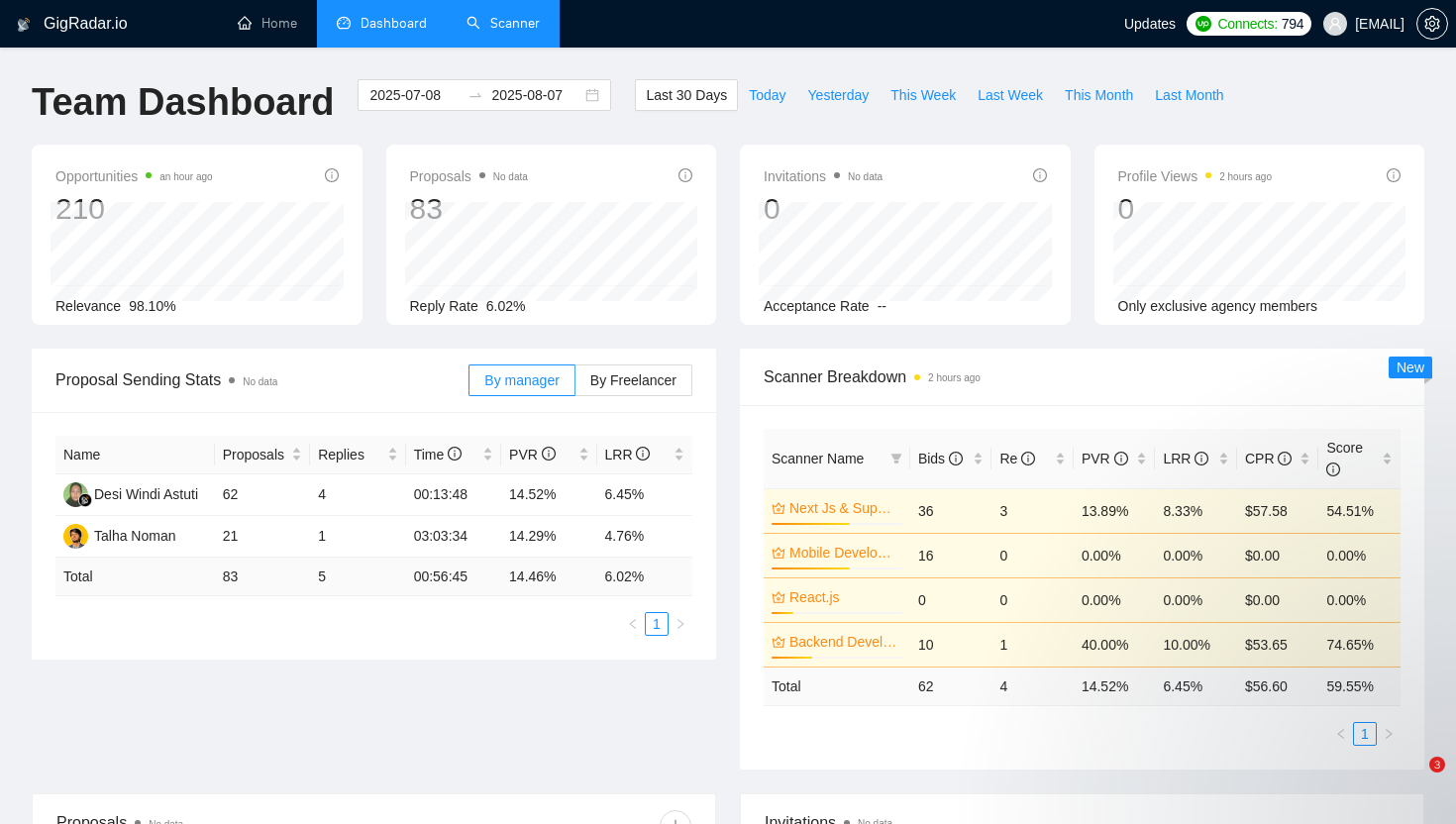 scroll, scrollTop: 0, scrollLeft: 0, axis: both 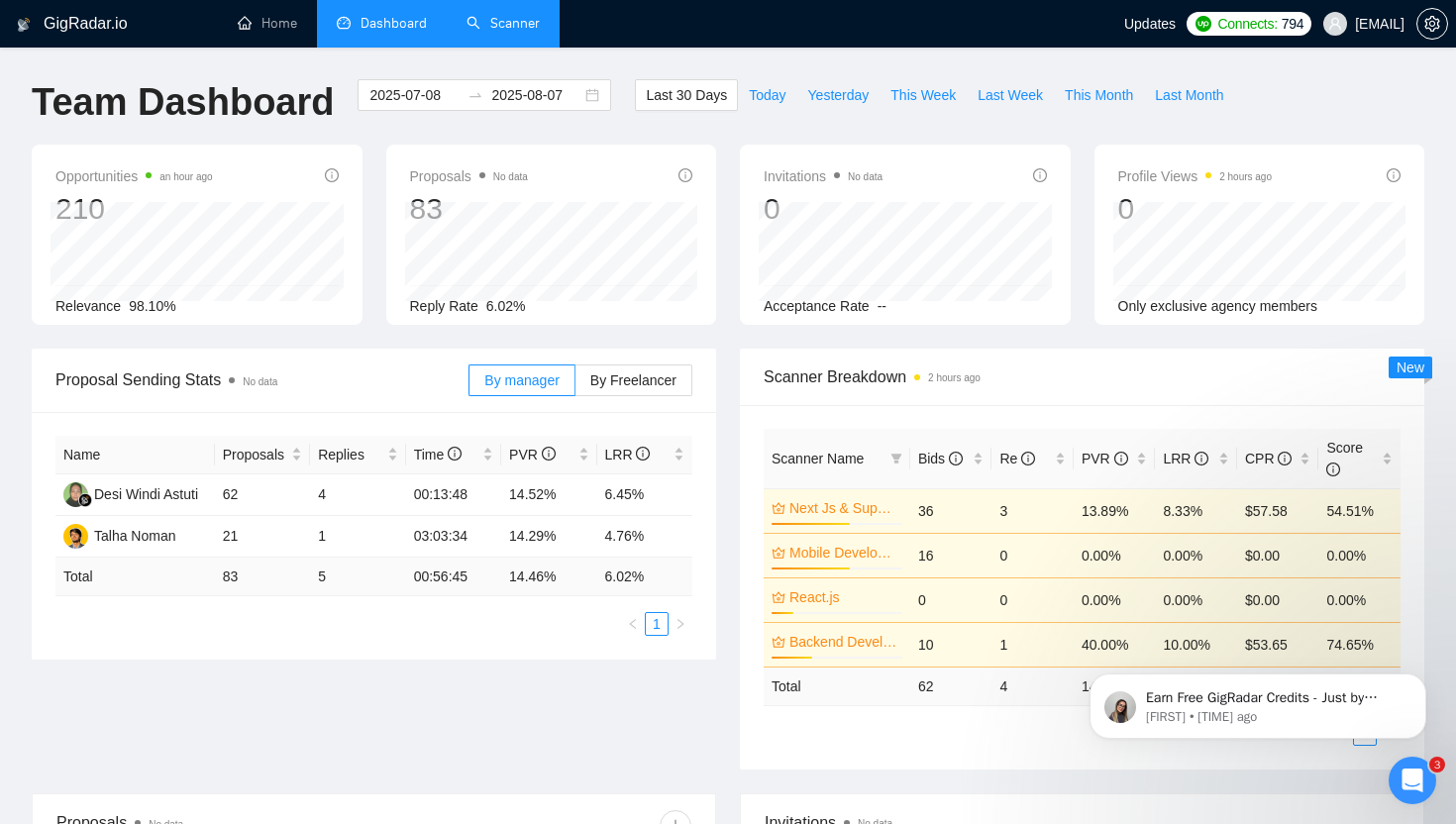 click on "Scanner" at bounding box center [503, 23] 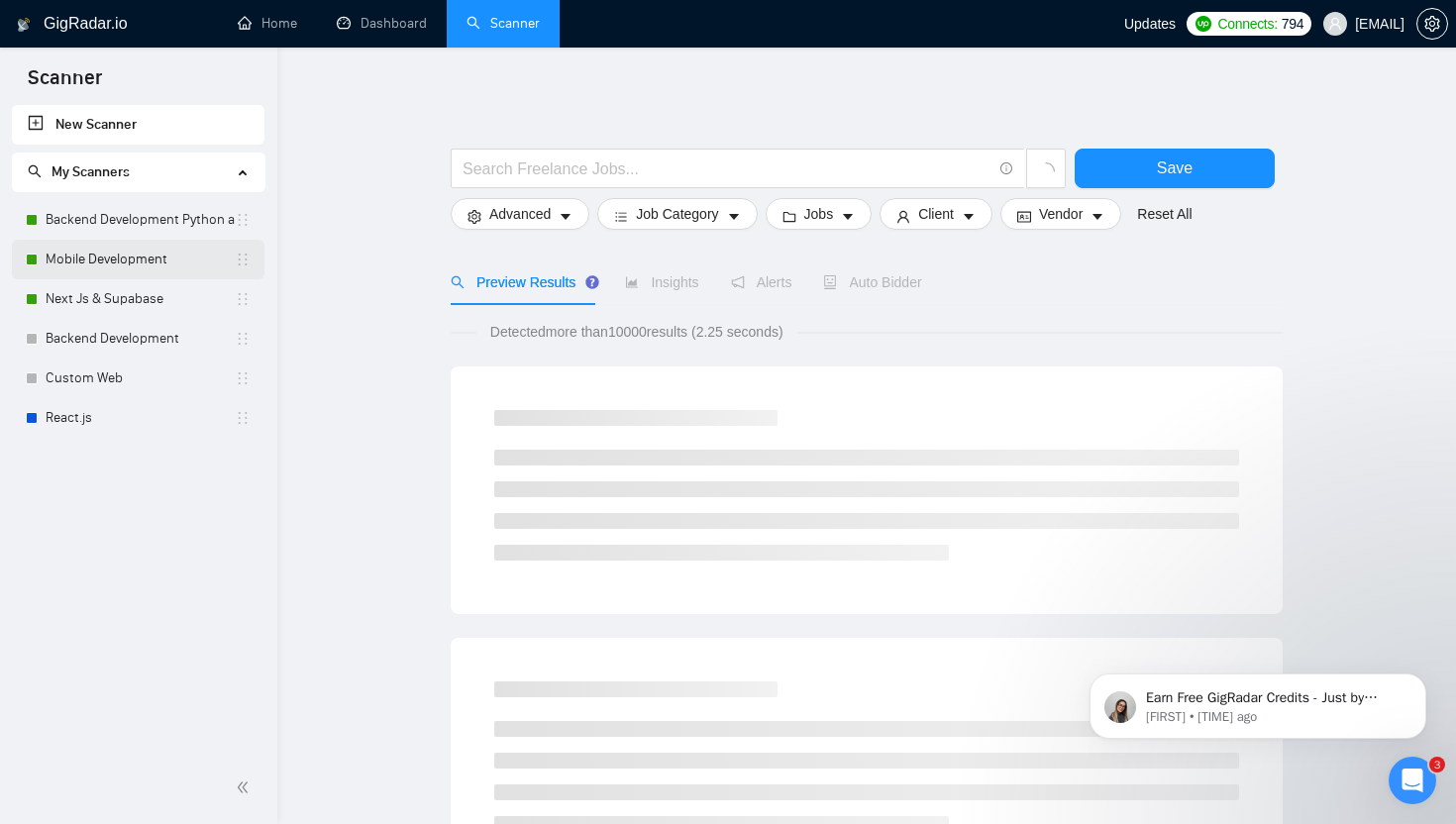 click on "Mobile Development" at bounding box center [140, 259] 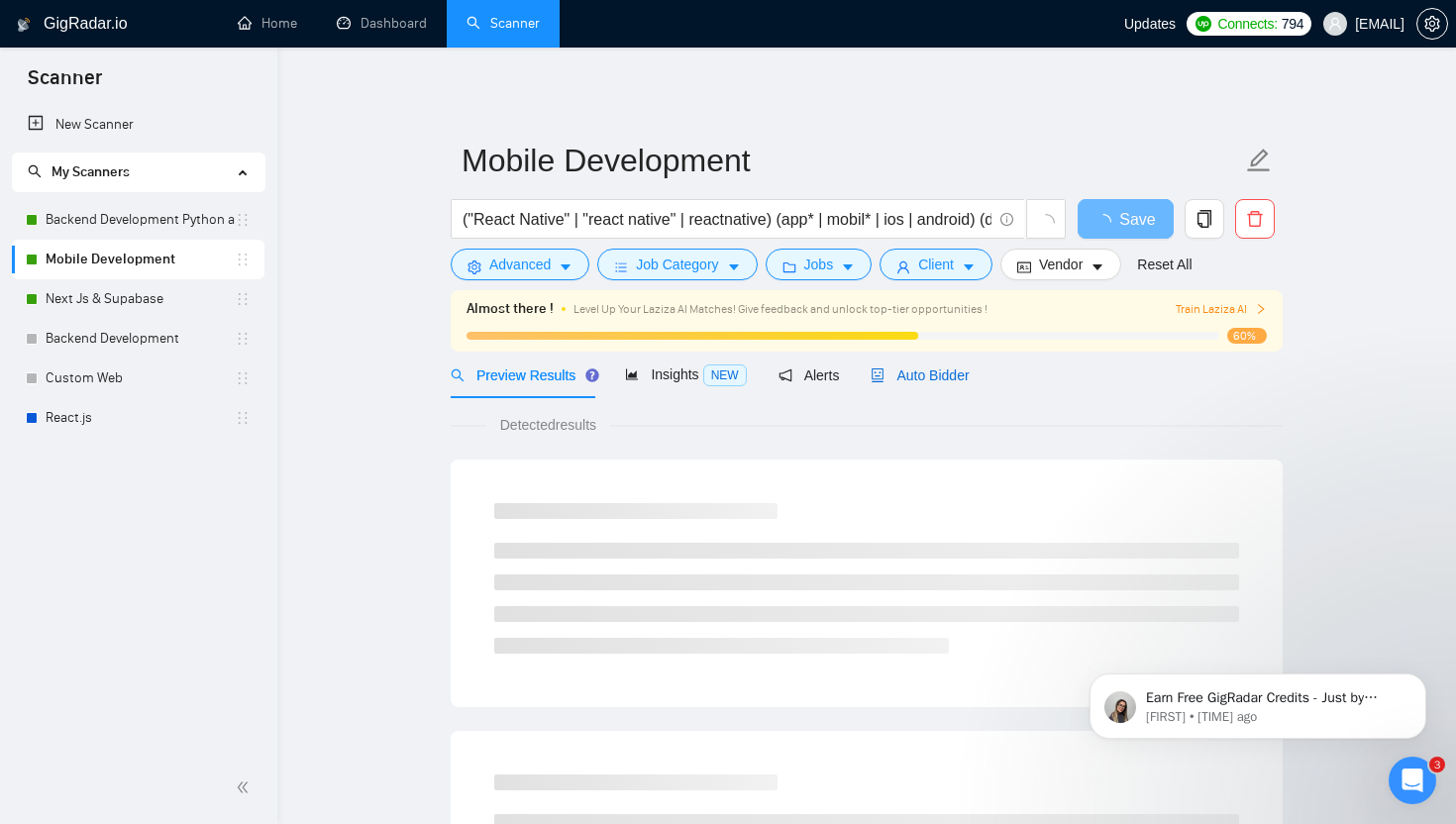 click on "Auto Bidder" at bounding box center [919, 375] 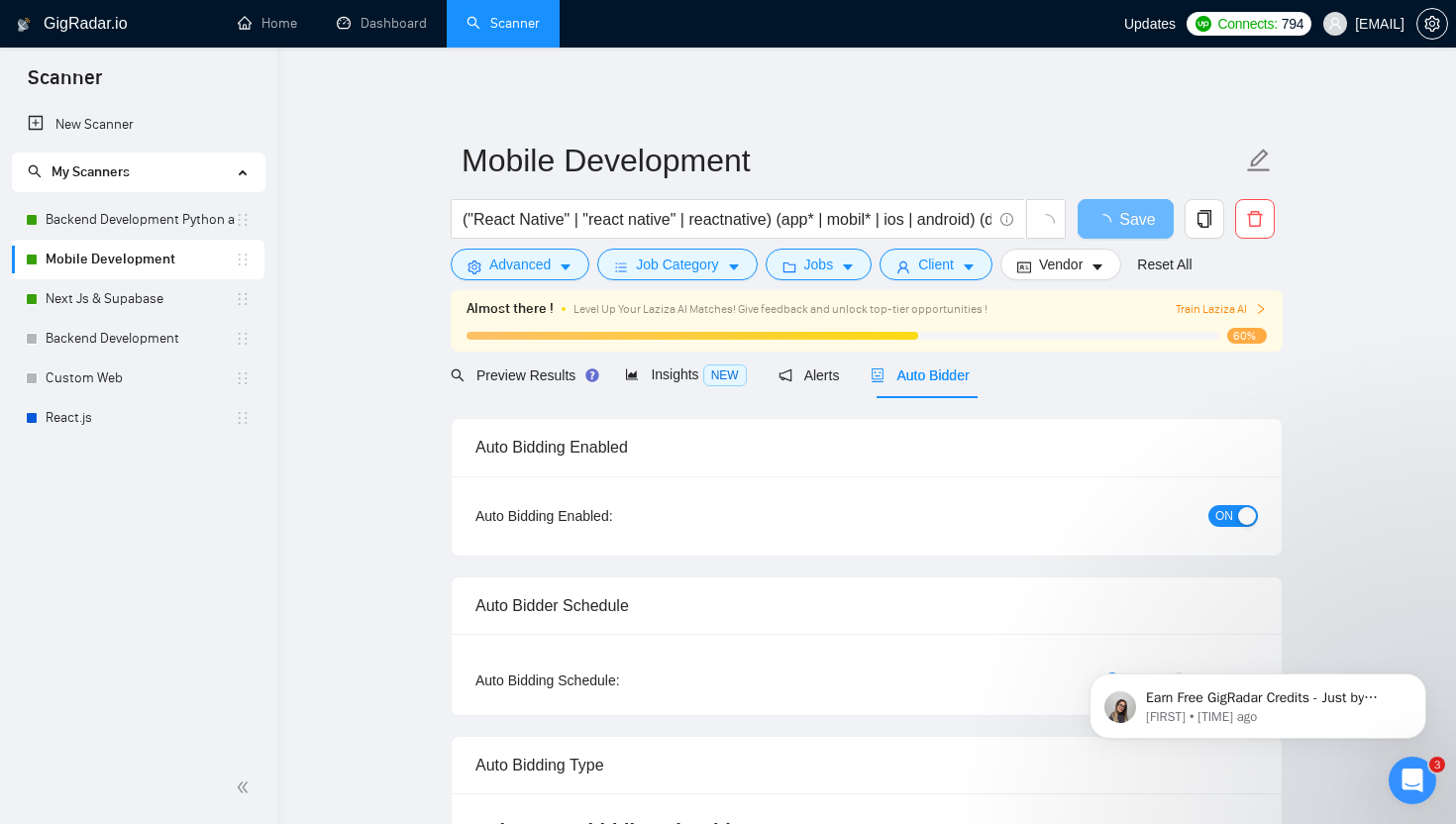type 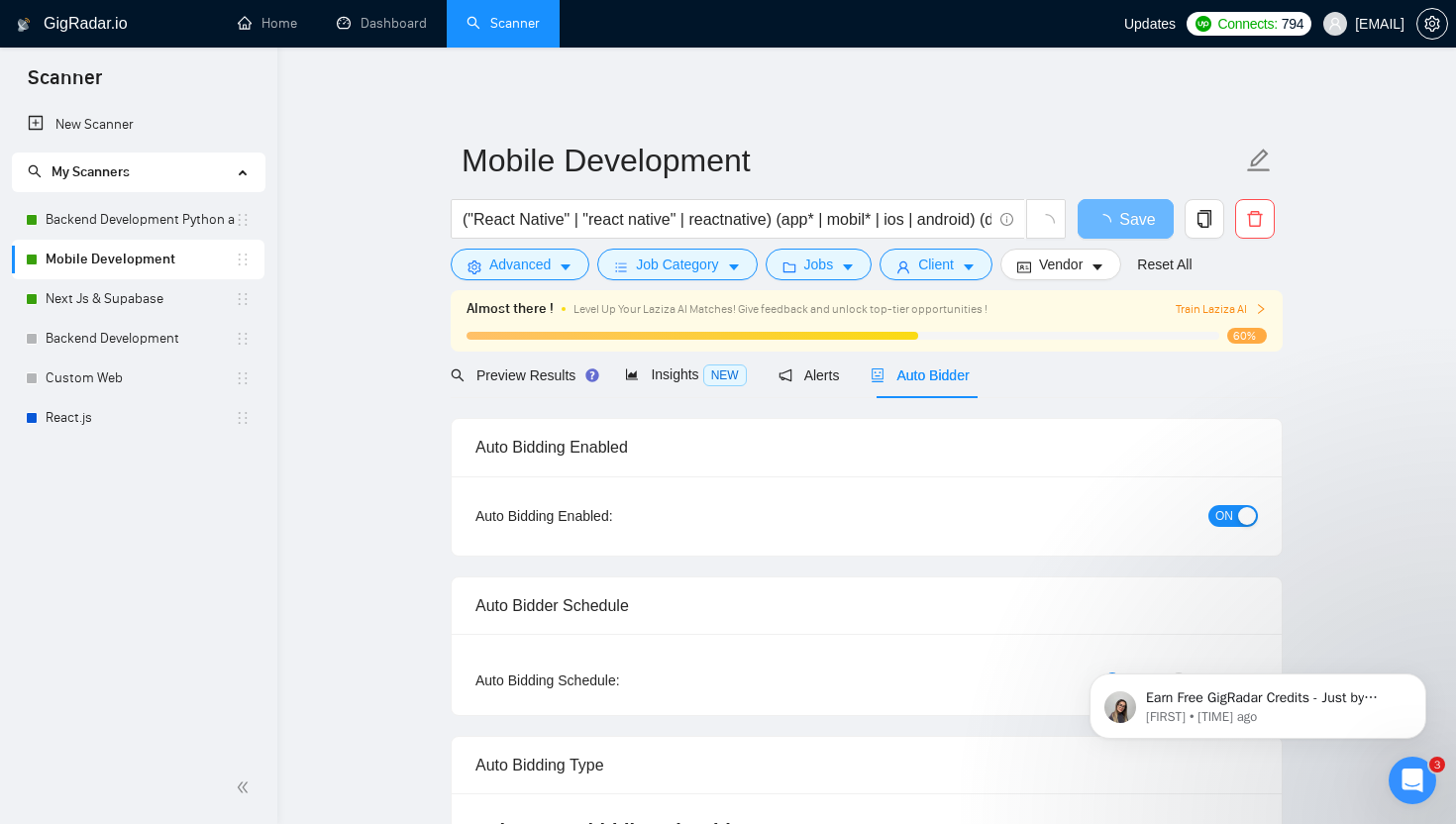 radio on "false" 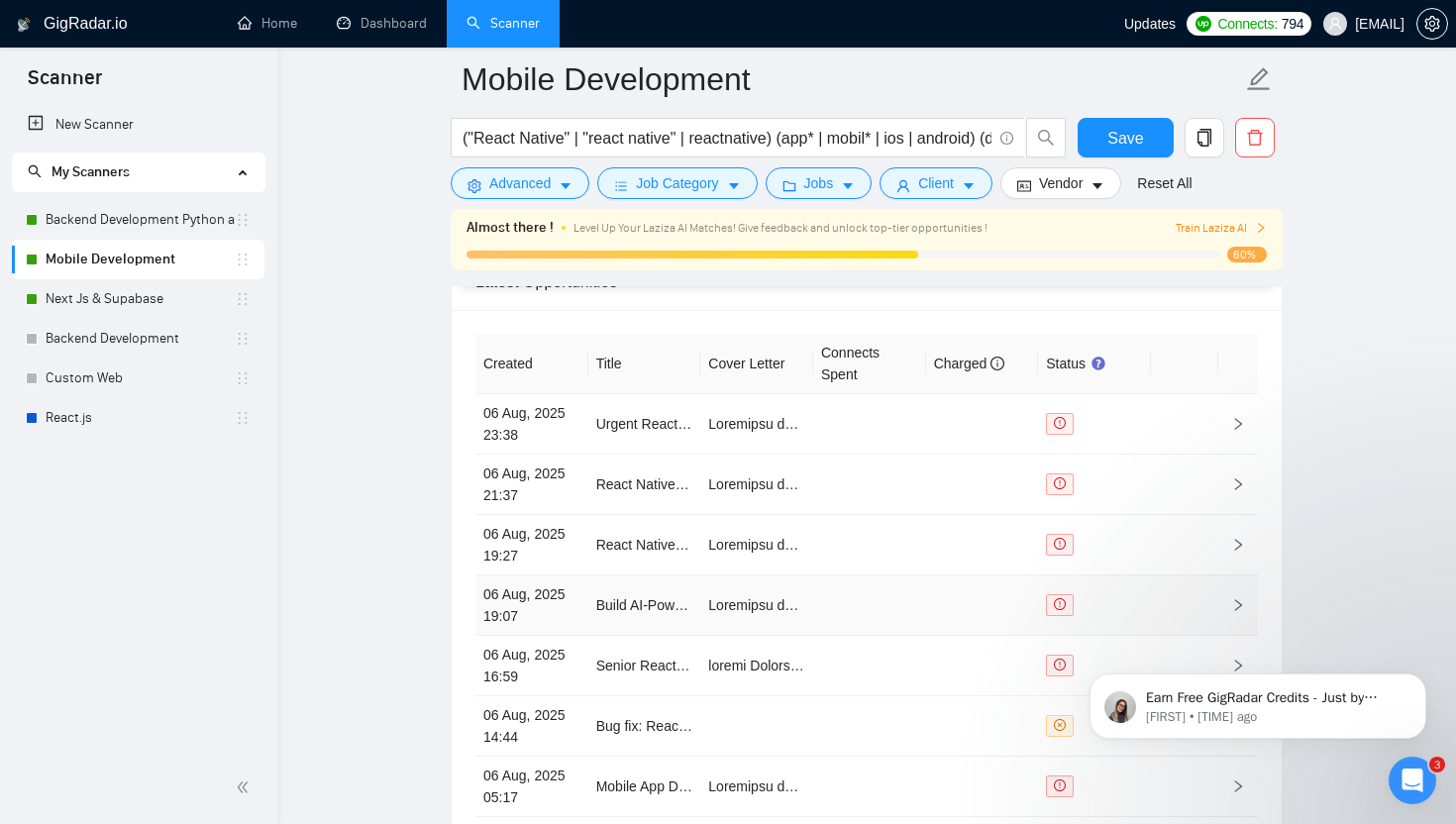 scroll, scrollTop: 5384, scrollLeft: 0, axis: vertical 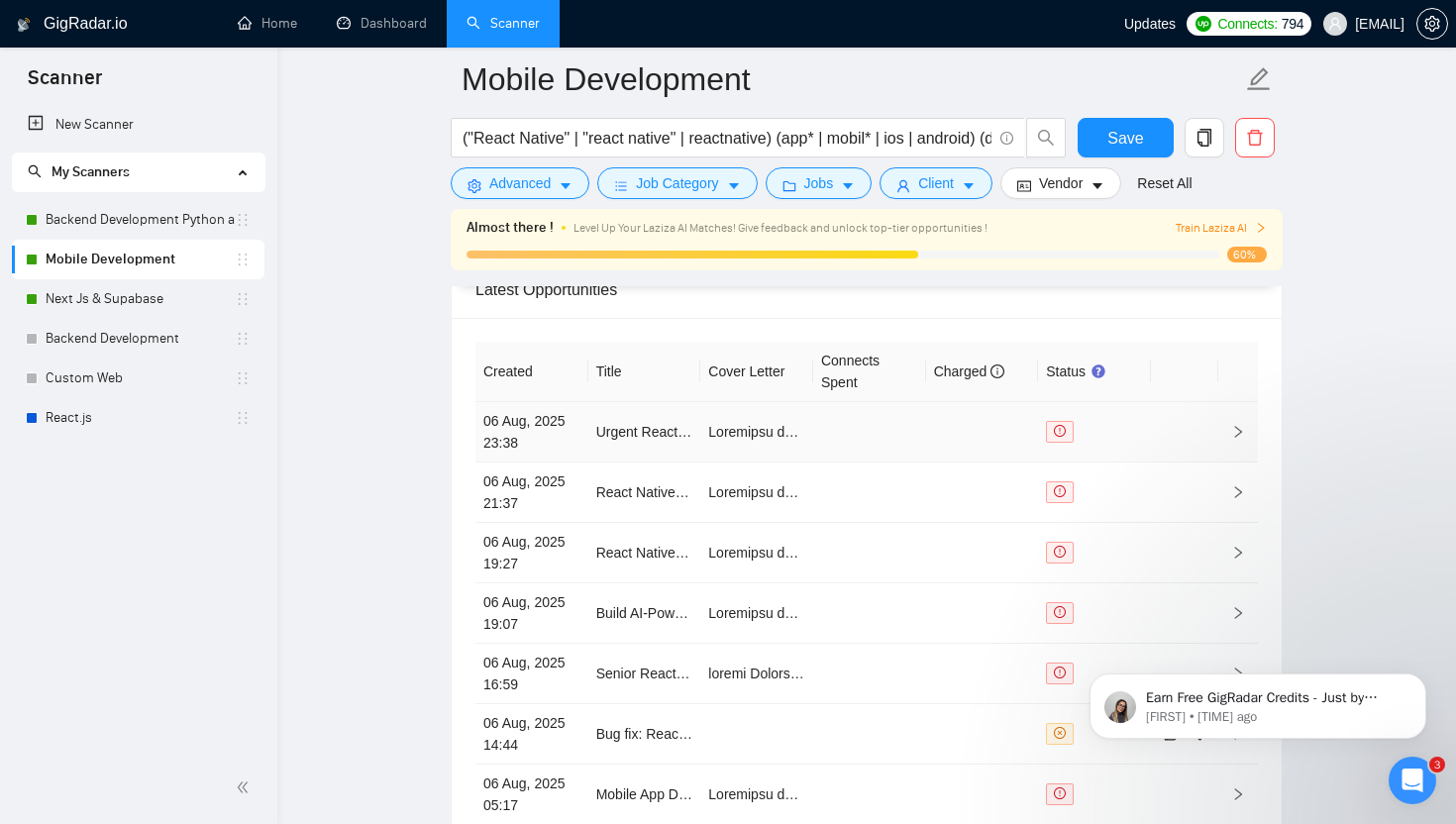 click 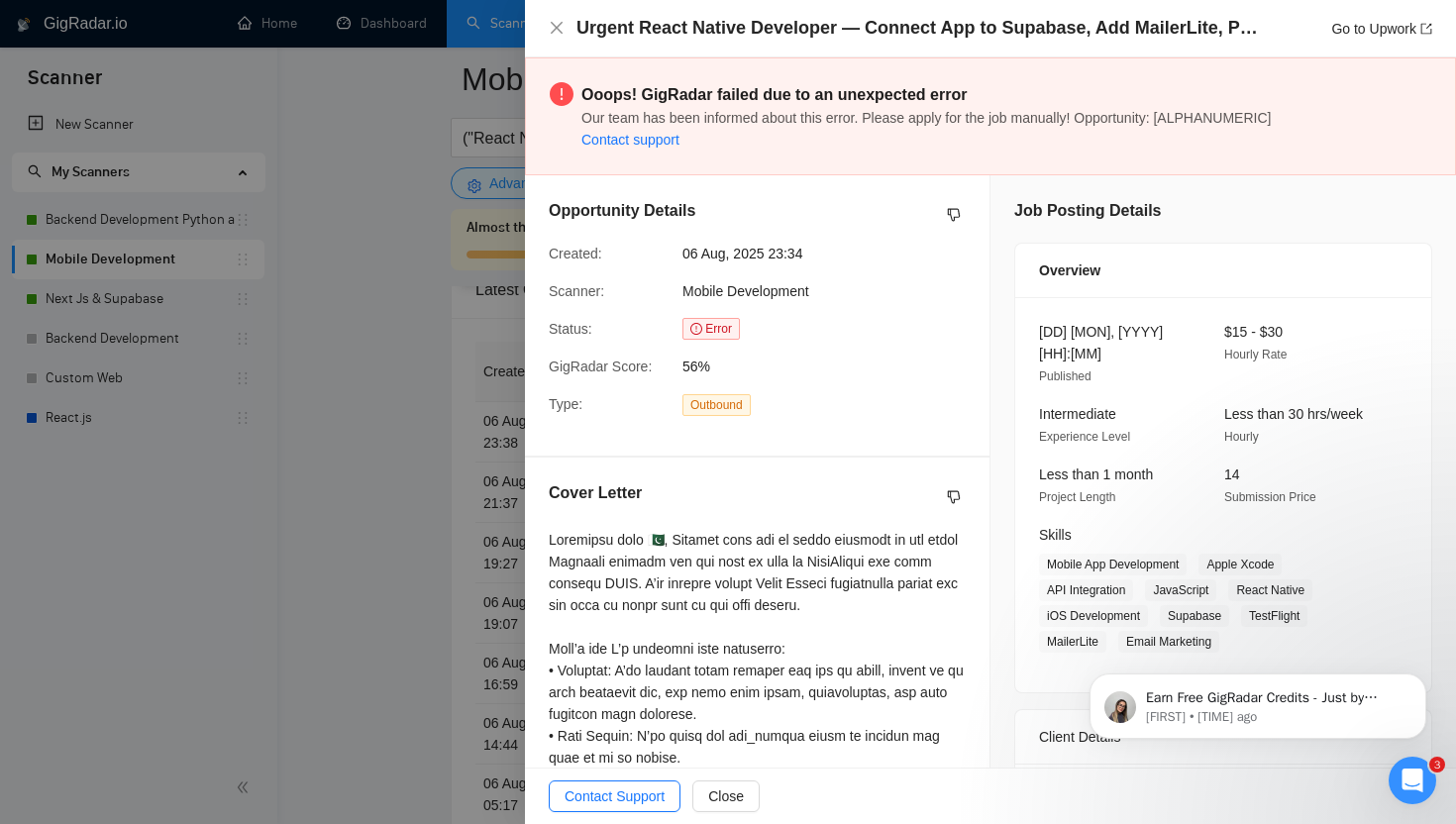 scroll, scrollTop: 27, scrollLeft: 0, axis: vertical 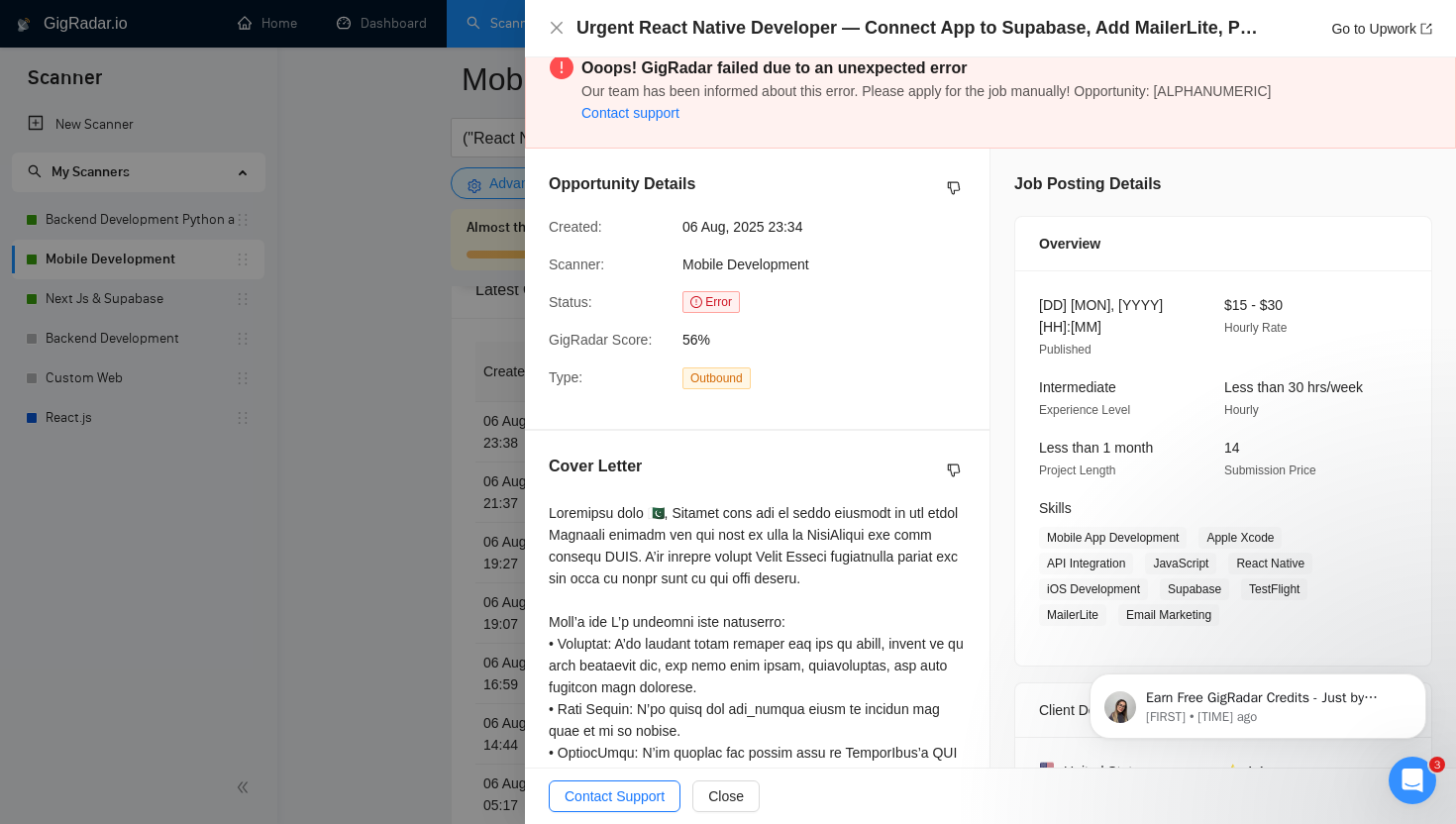 click at bounding box center [728, 412] 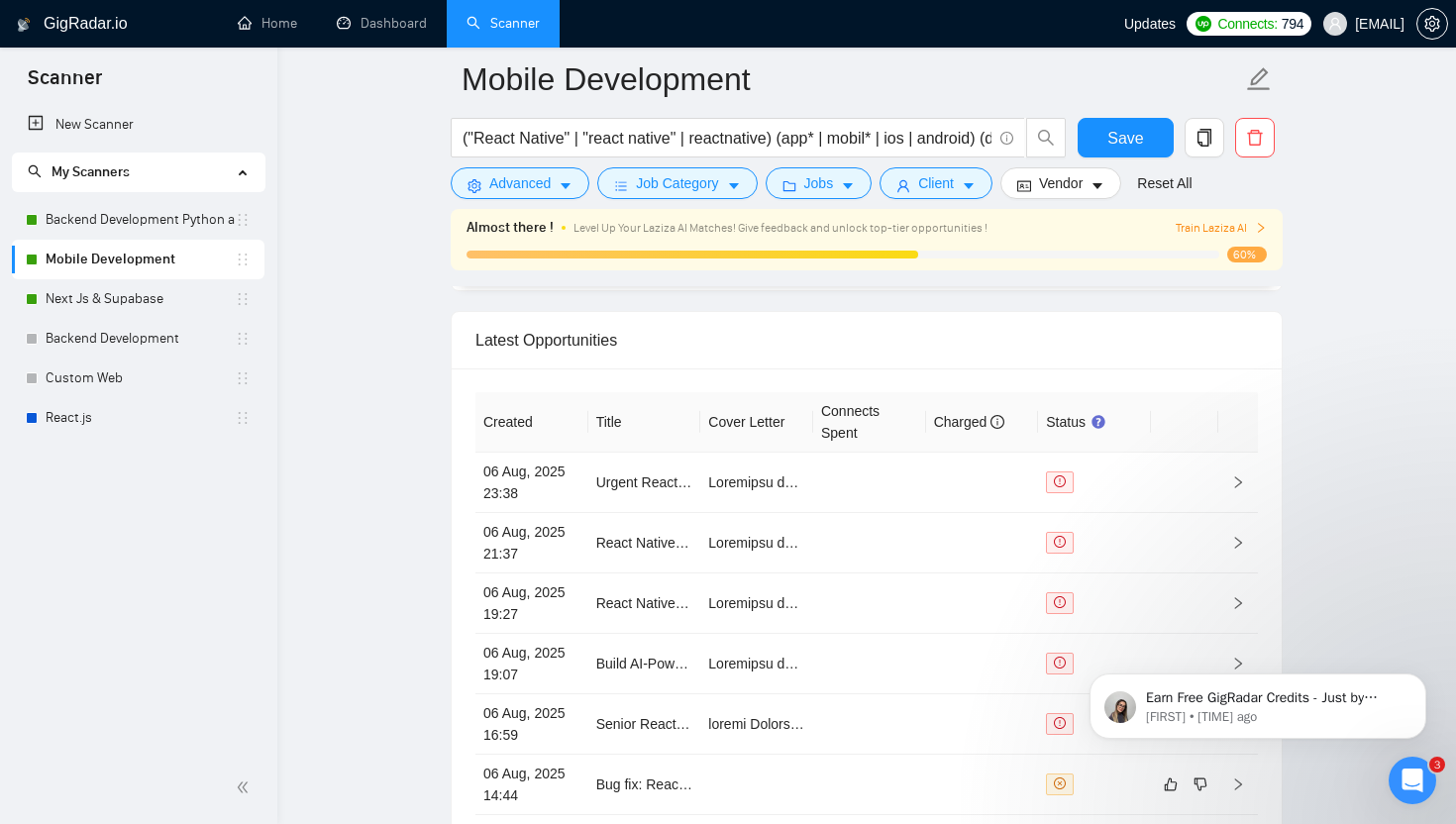 scroll, scrollTop: 5331, scrollLeft: 0, axis: vertical 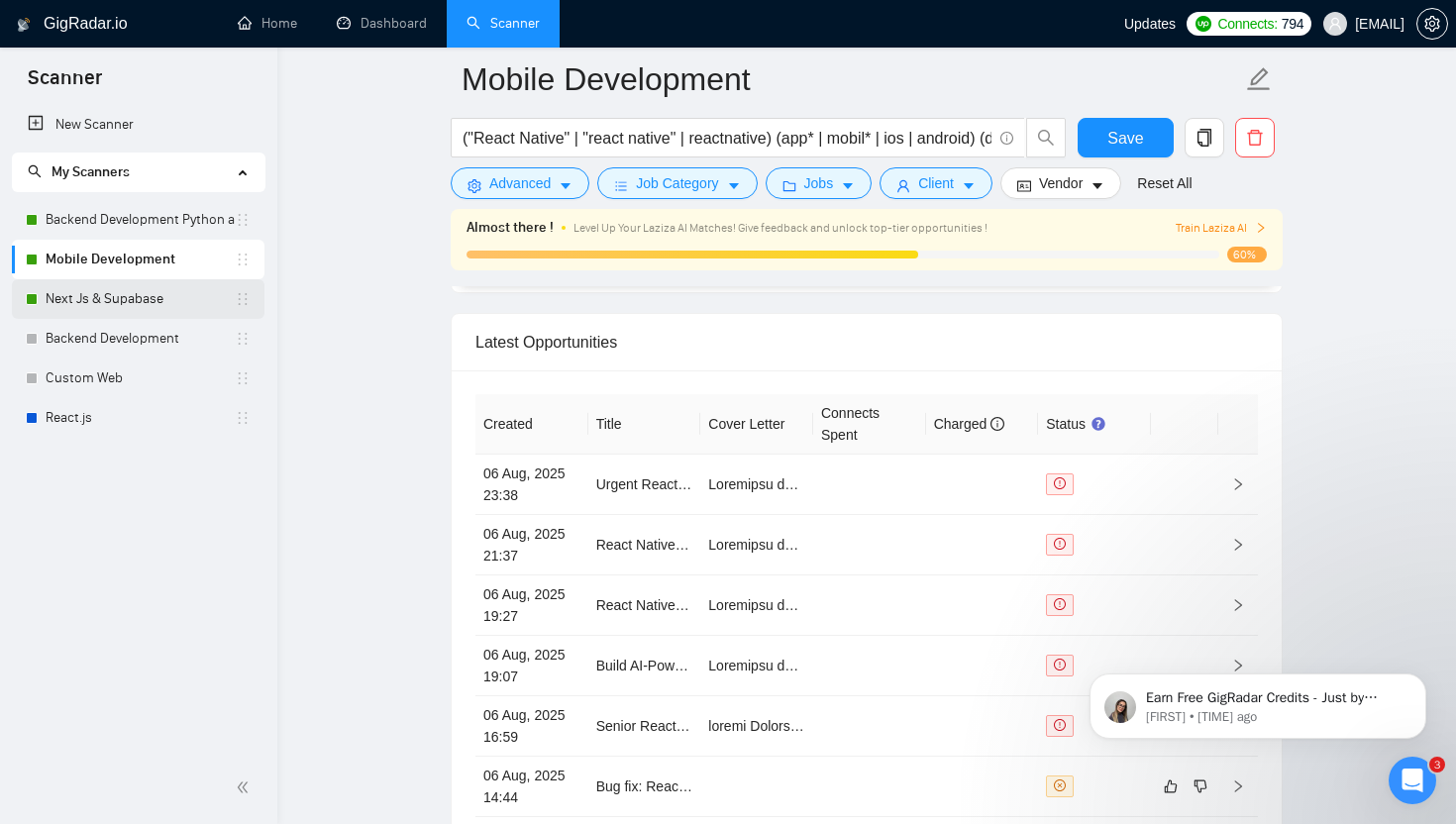 click on "Next Js & Supabase" at bounding box center [140, 299] 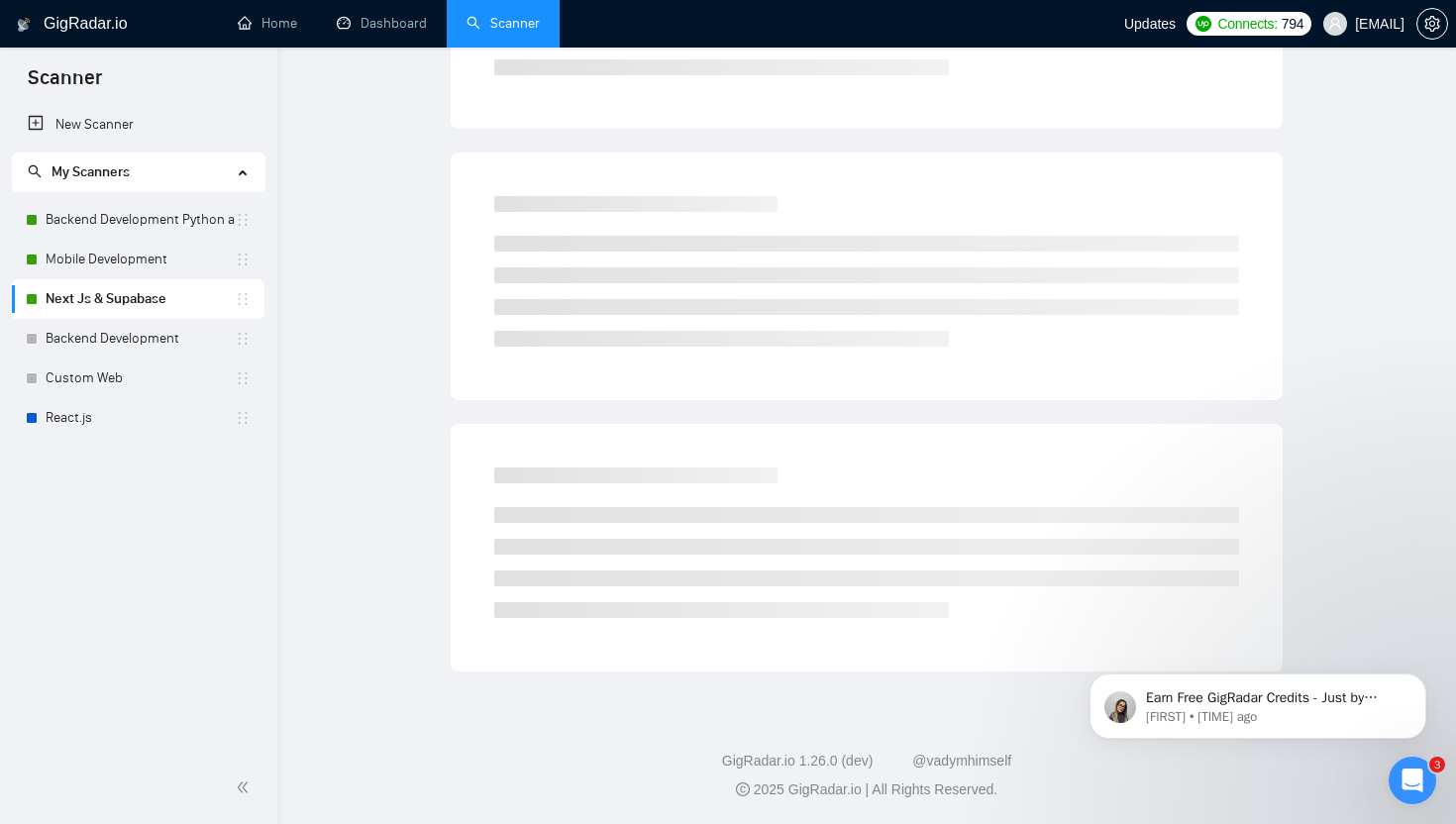 scroll, scrollTop: 0, scrollLeft: 0, axis: both 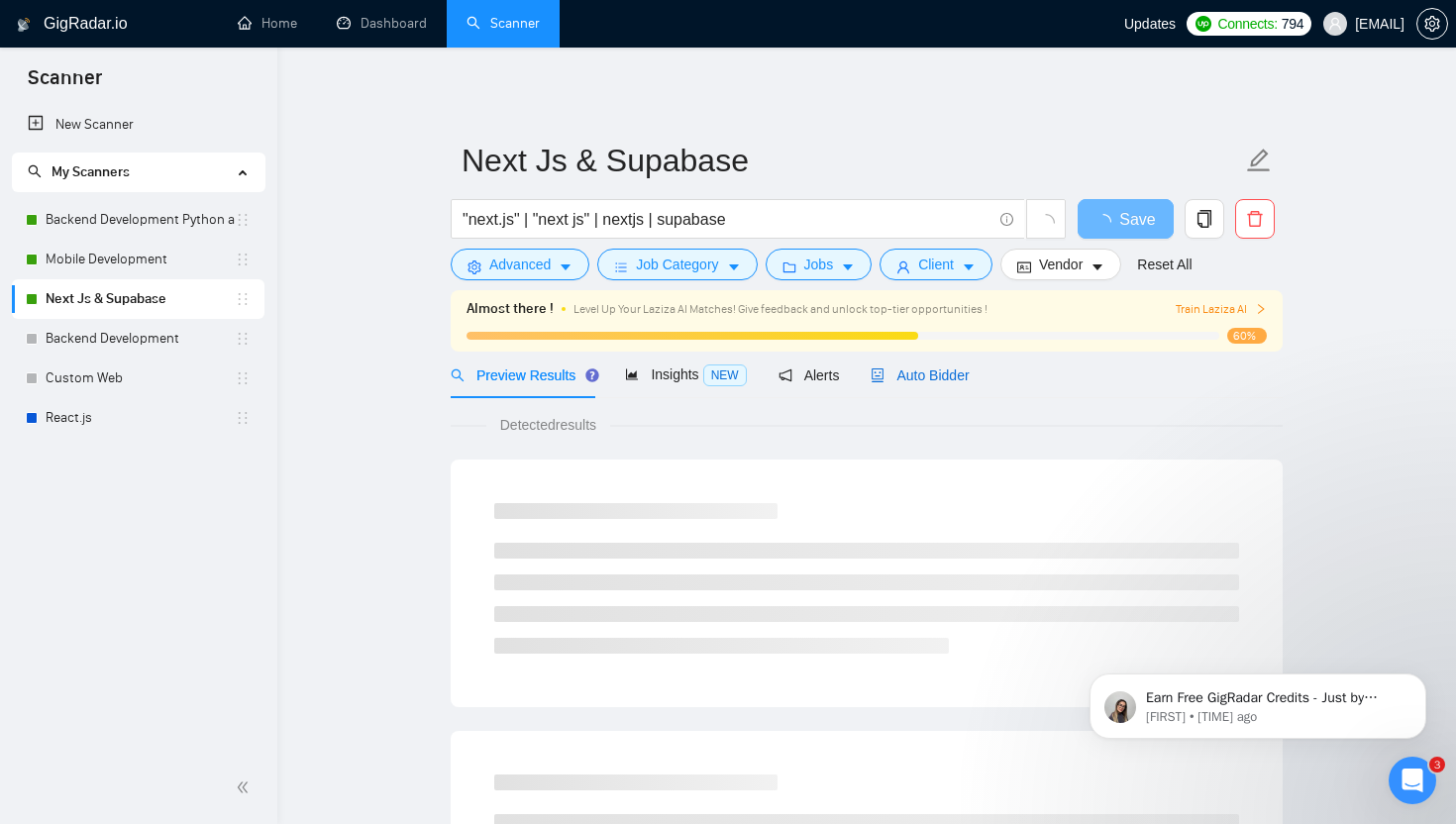 click on "Auto Bidder" at bounding box center [919, 375] 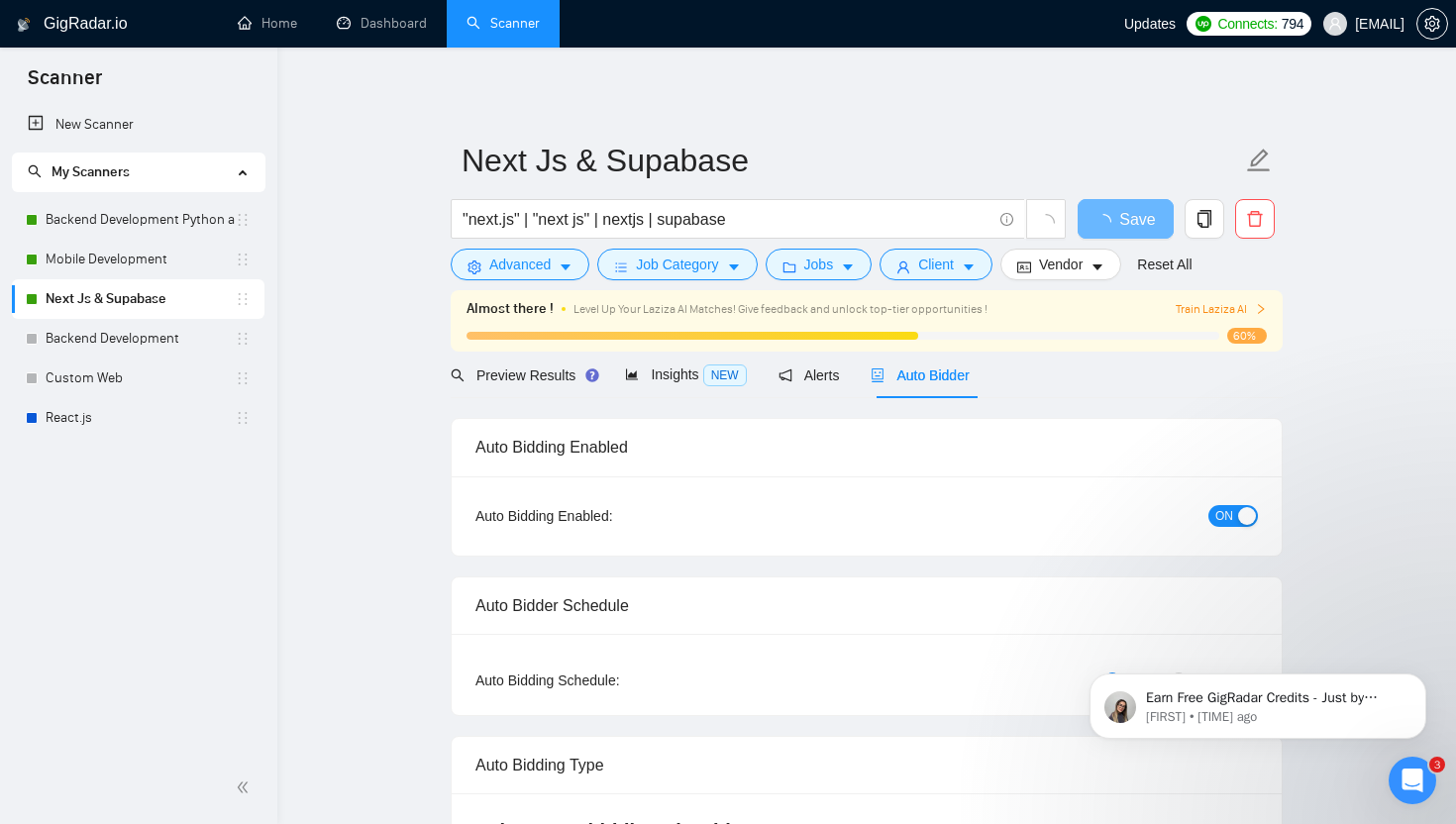 type 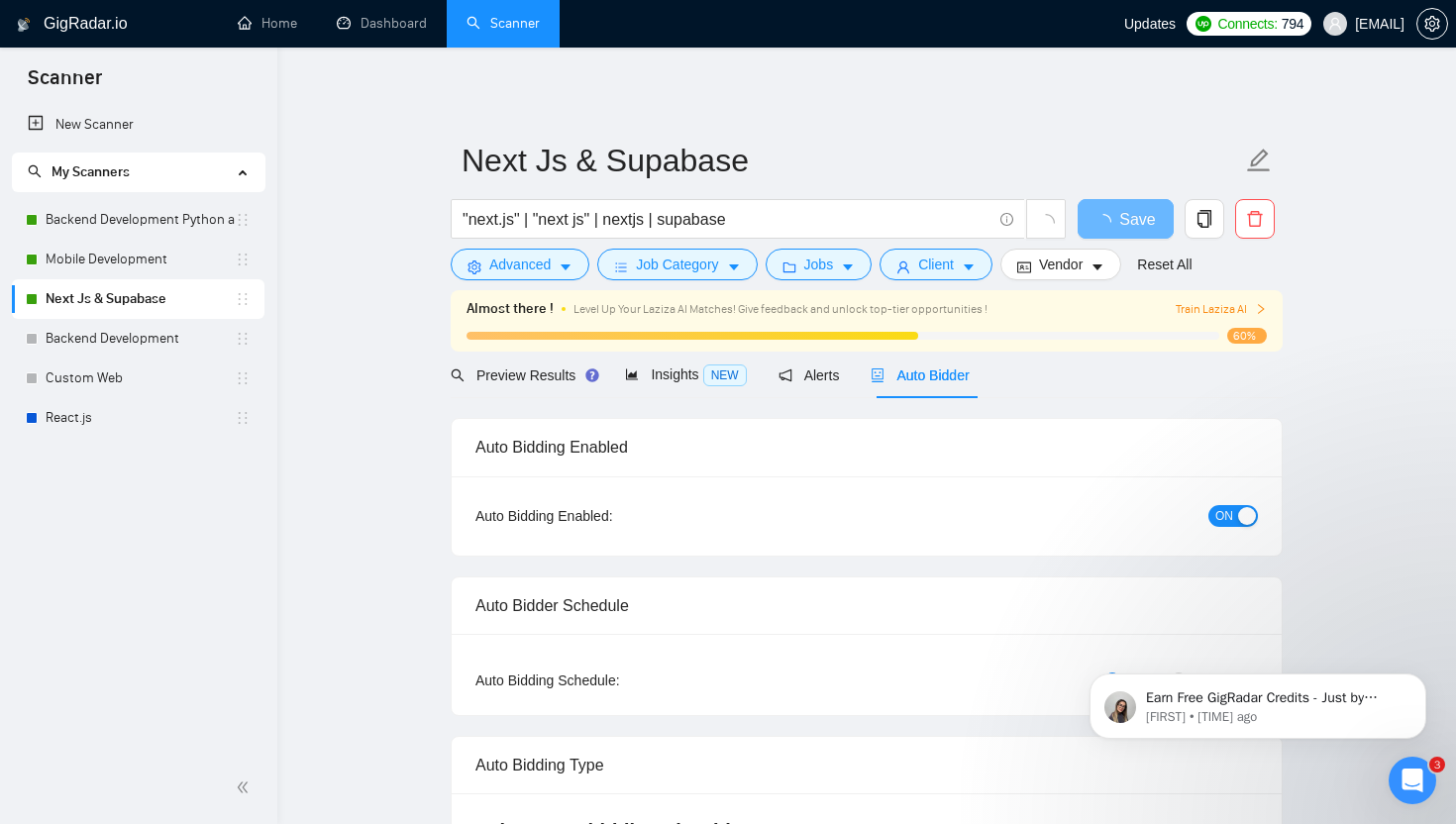radio on "false" 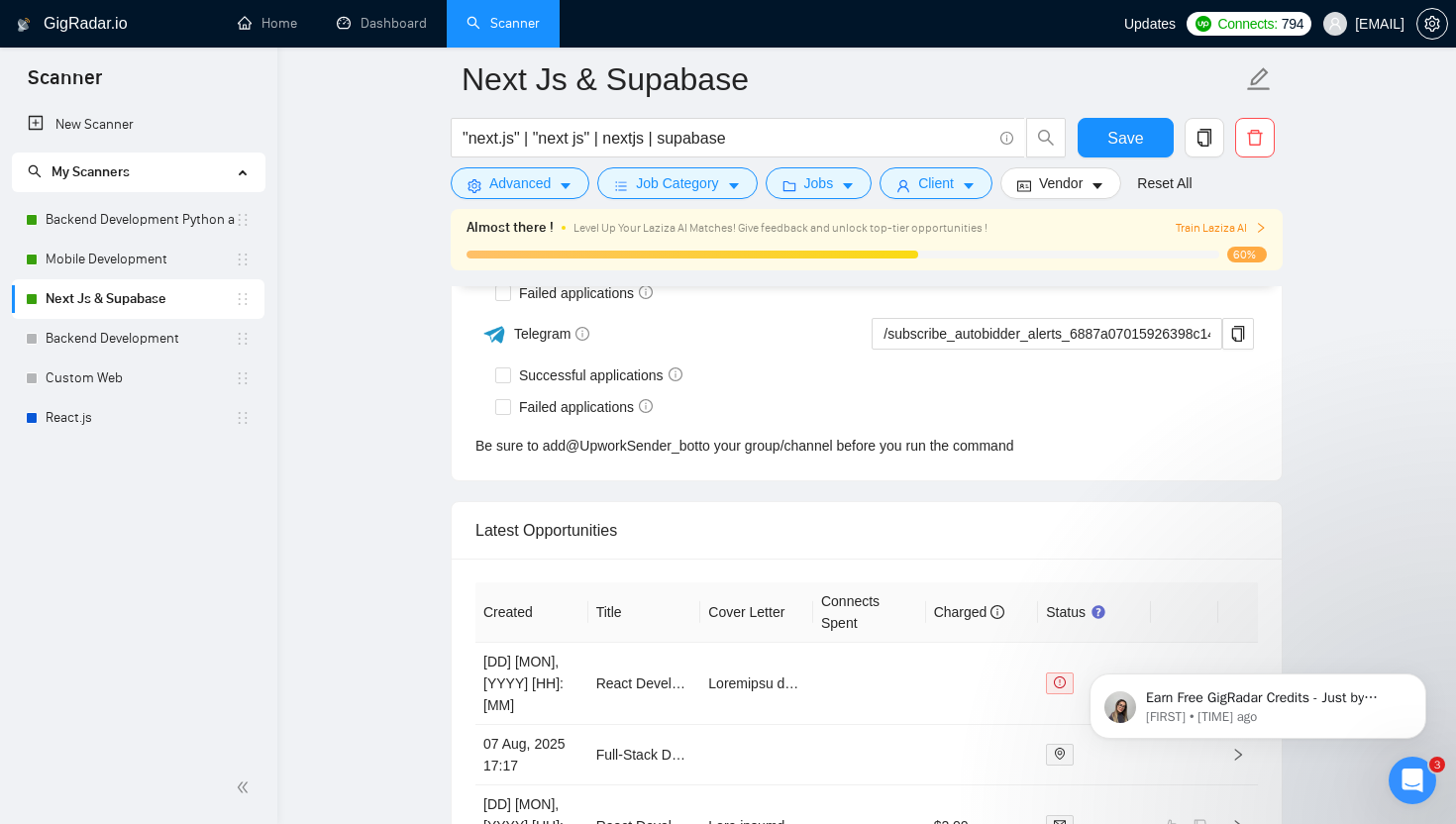 scroll, scrollTop: 5113, scrollLeft: 0, axis: vertical 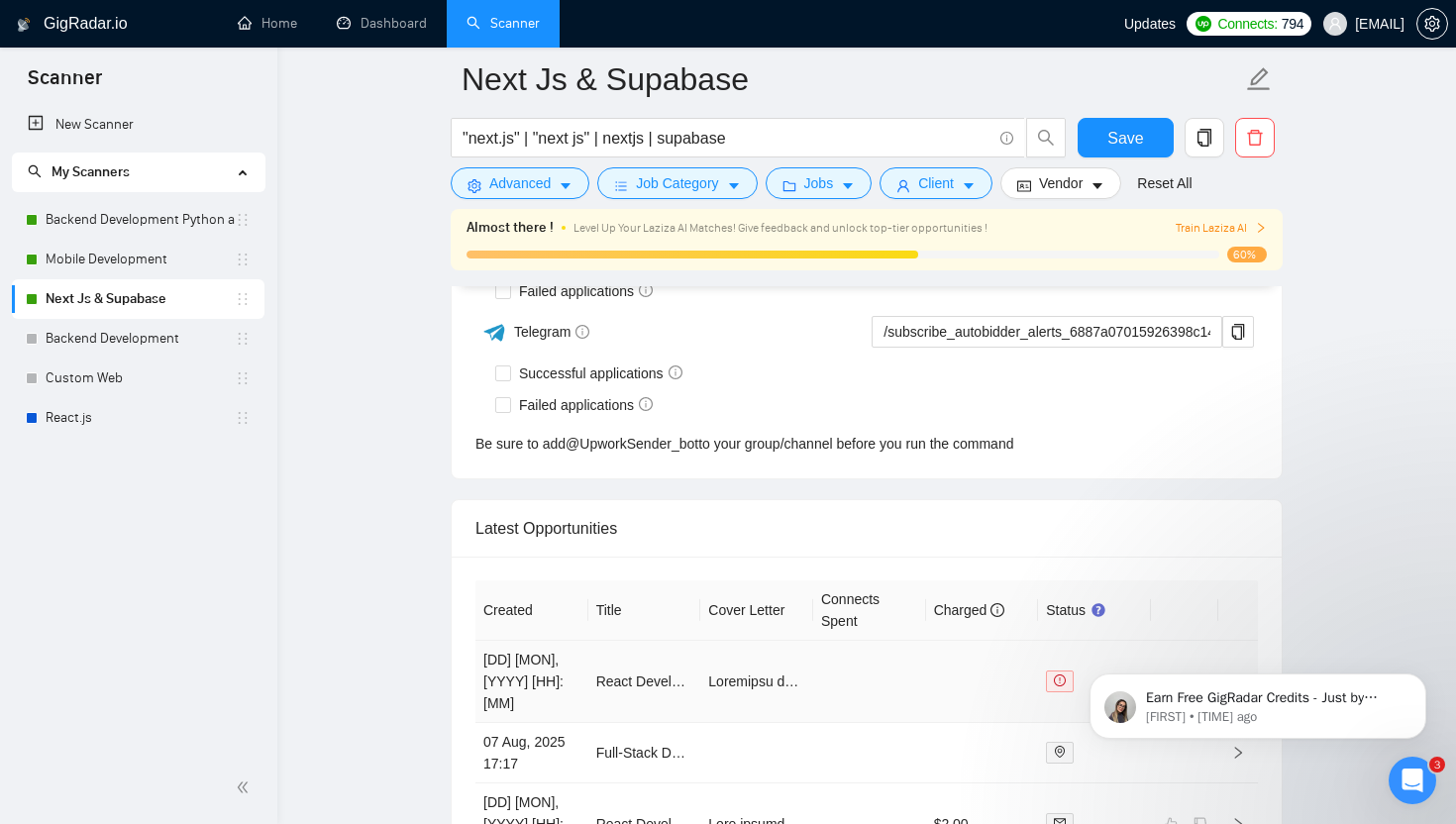 click at bounding box center [870, 681] 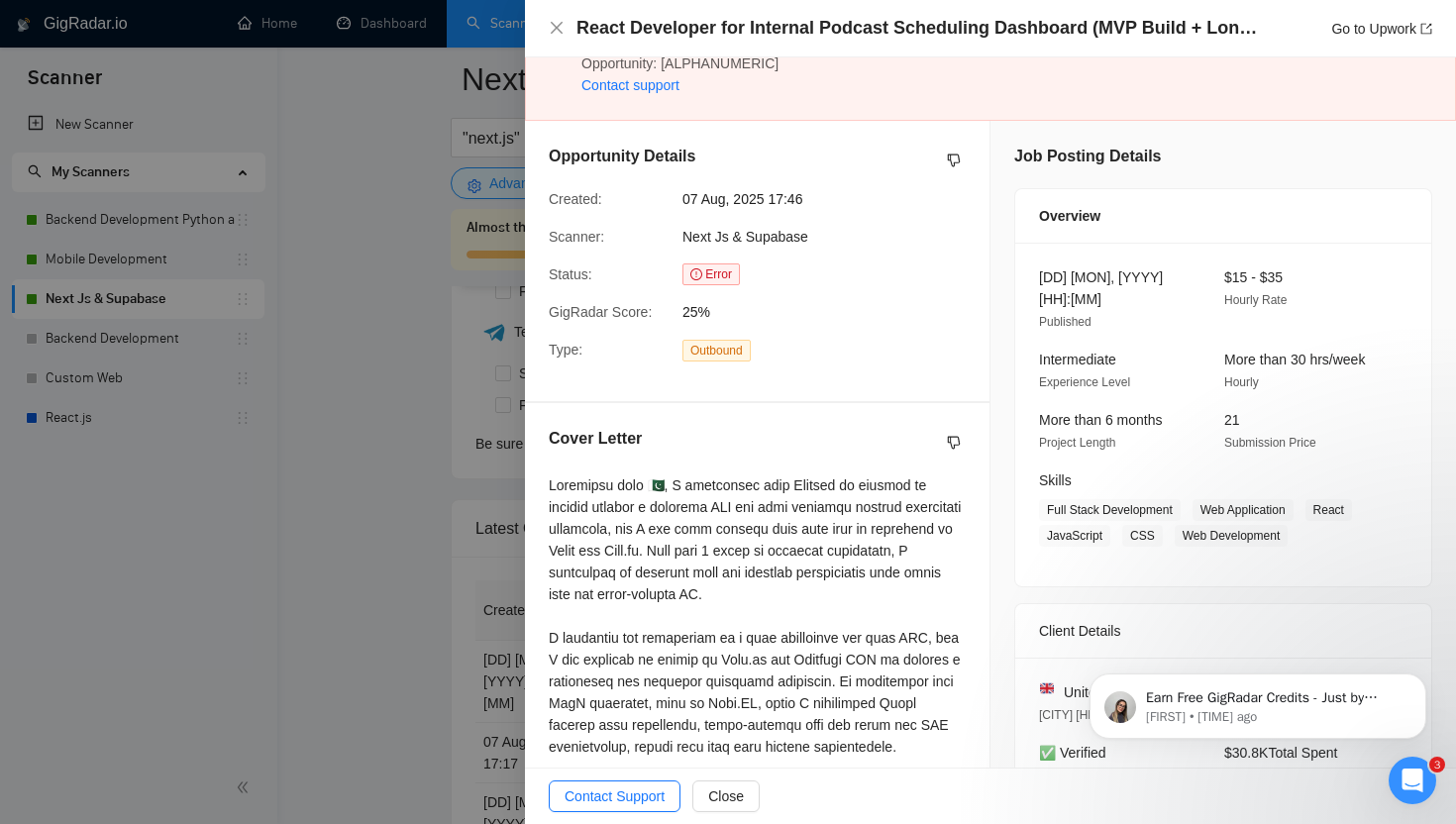 scroll, scrollTop: 91, scrollLeft: 0, axis: vertical 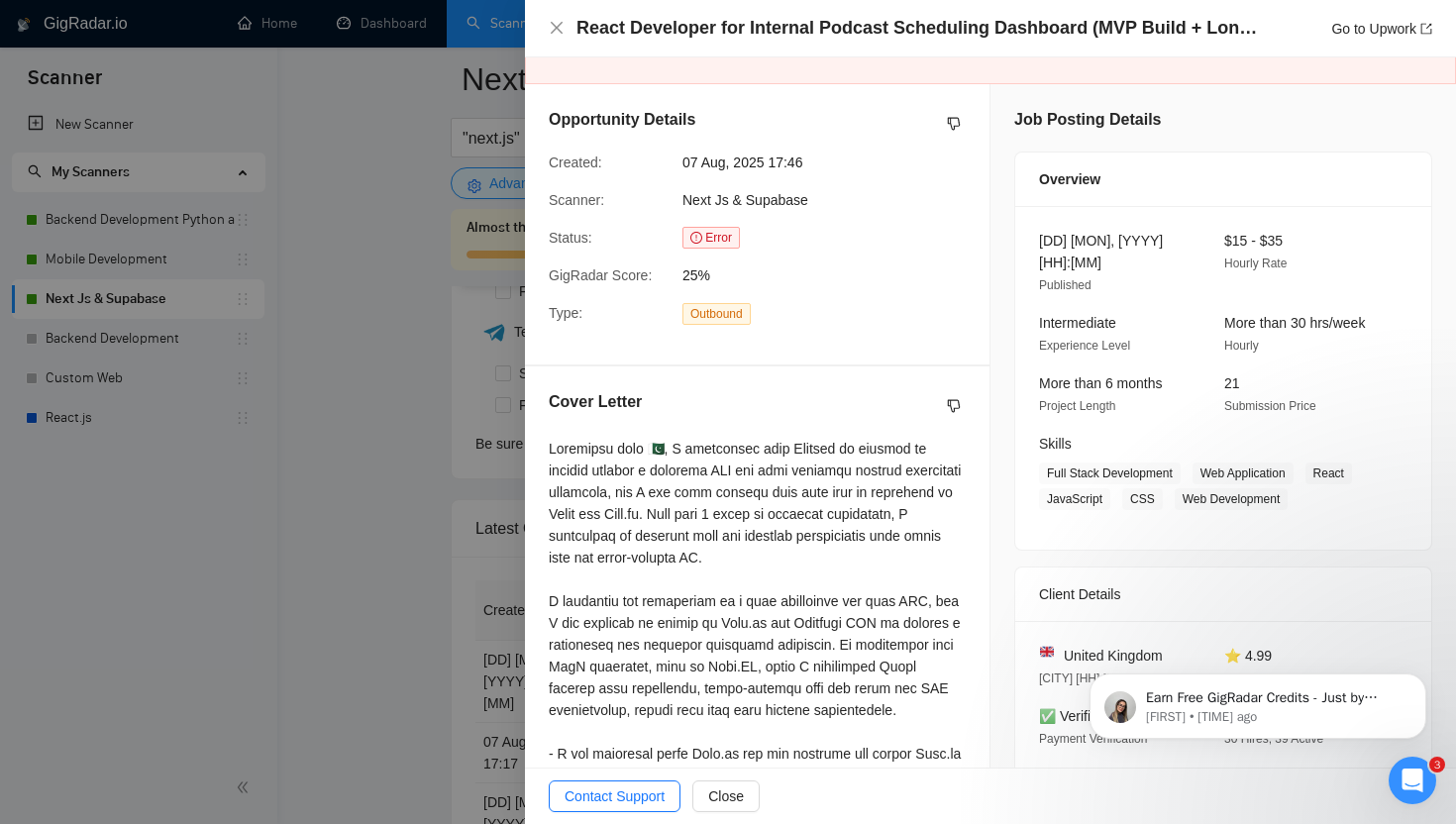 click at bounding box center [728, 412] 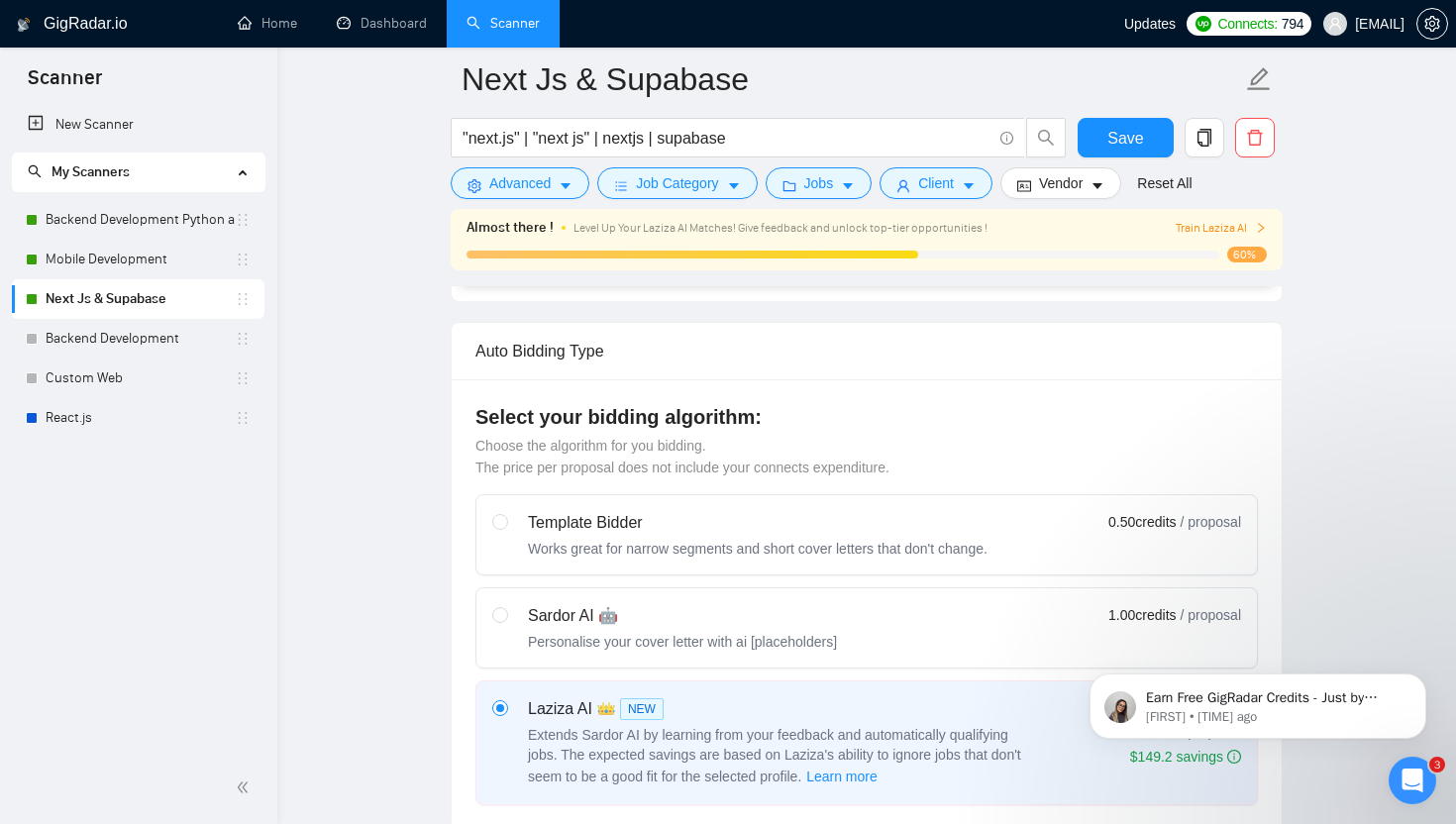 scroll, scrollTop: 0, scrollLeft: 0, axis: both 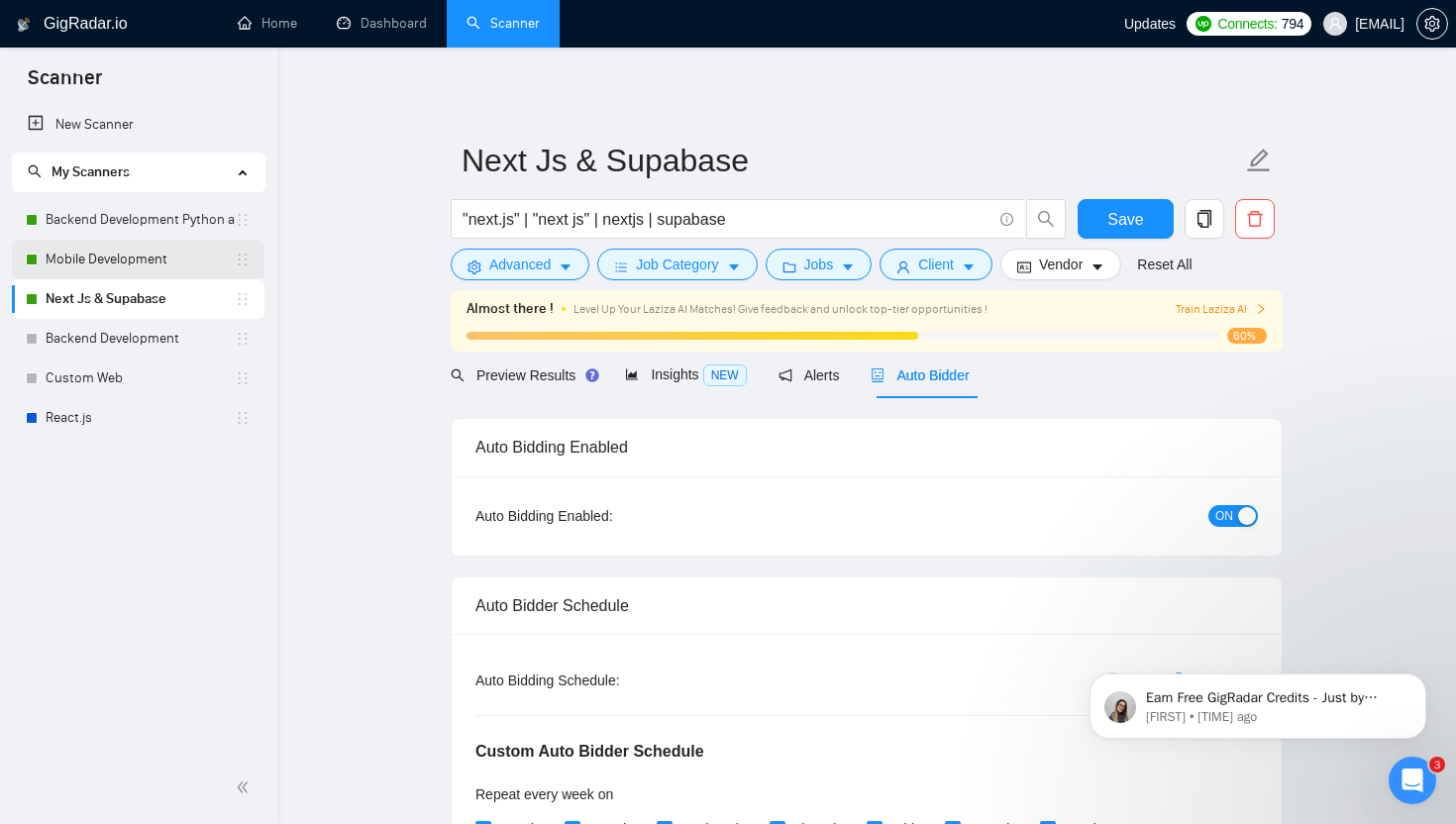 click on "Mobile Development" at bounding box center (140, 259) 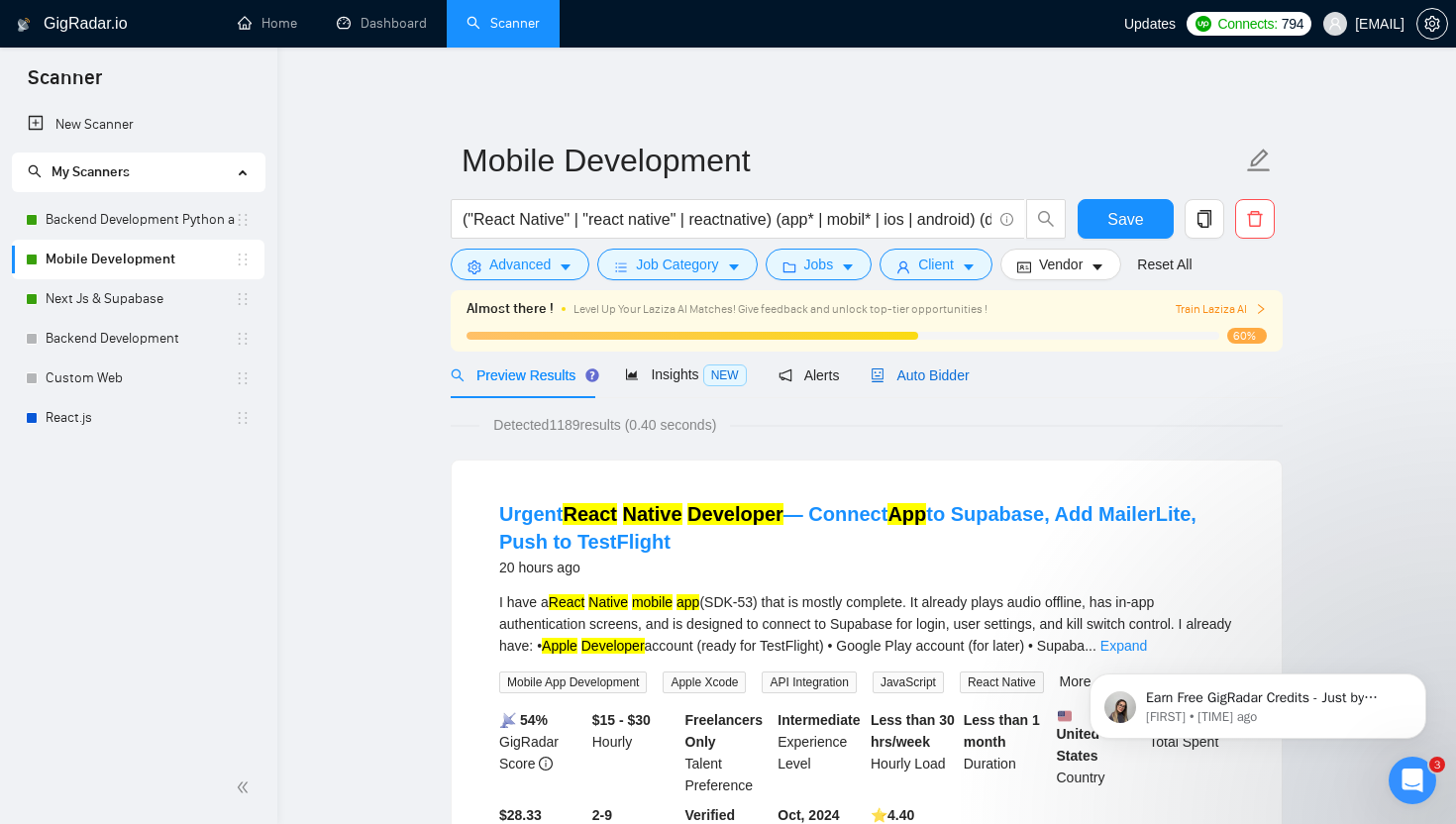 click on "Auto Bidder" at bounding box center [919, 375] 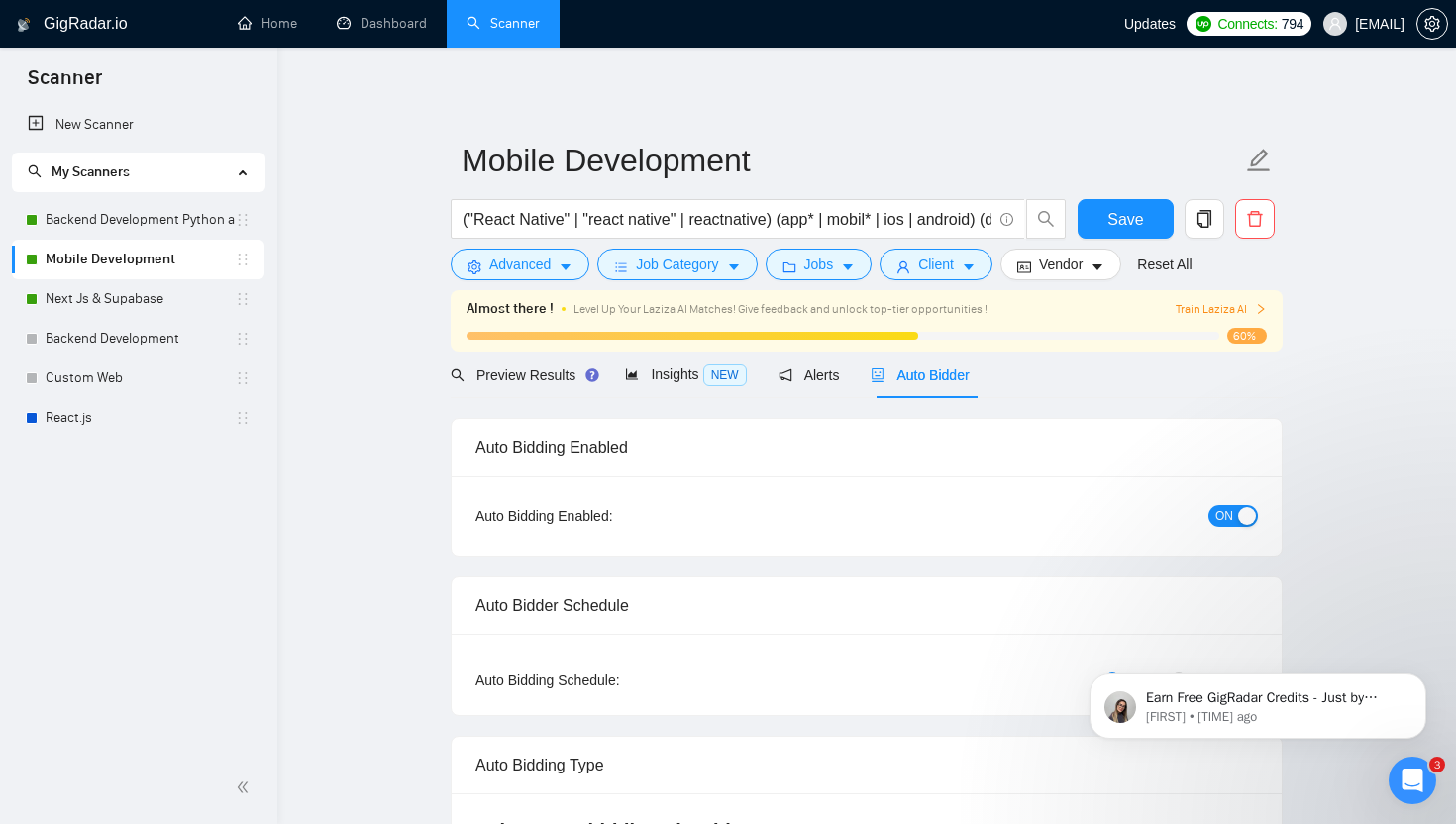type 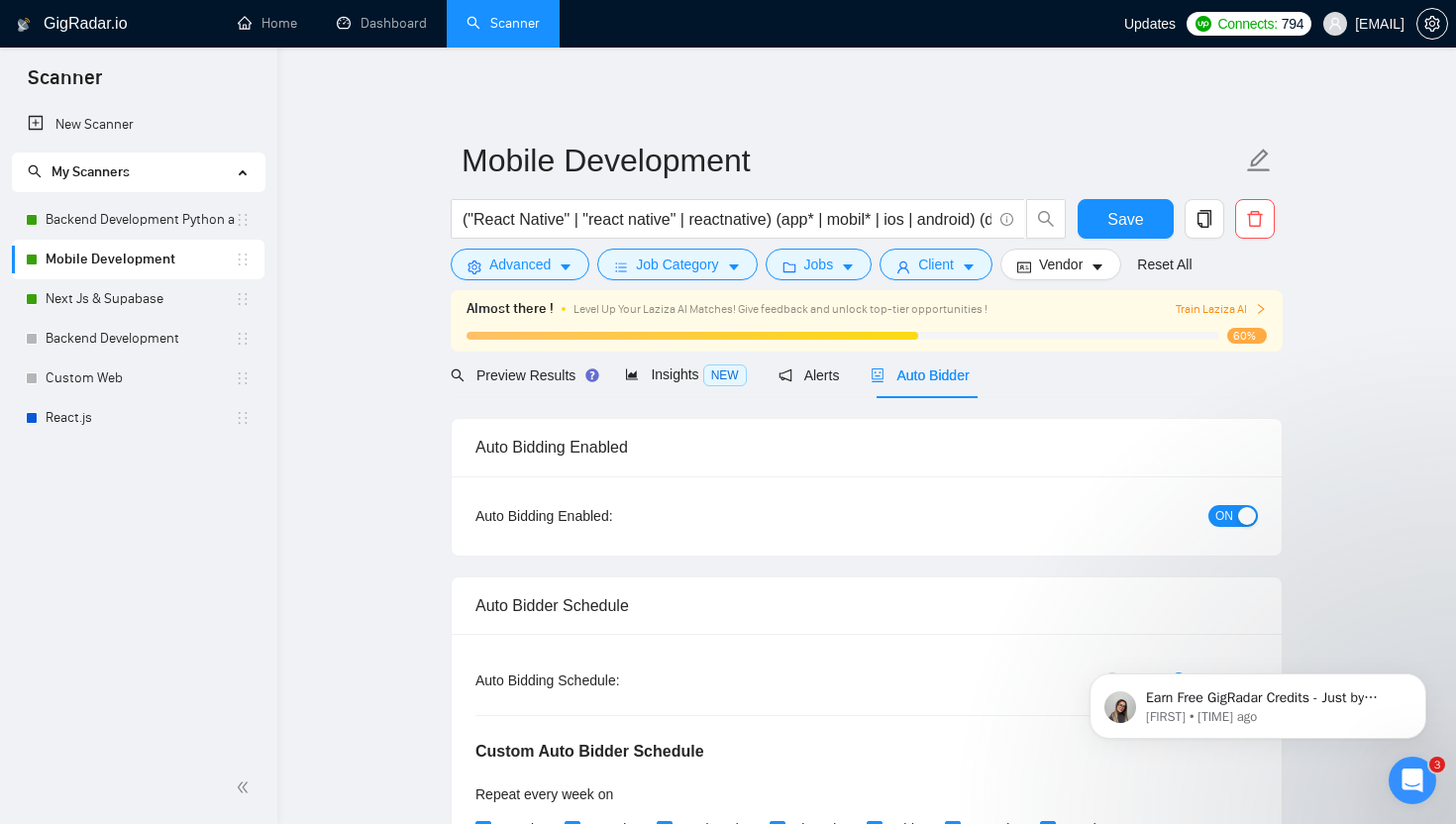 click on "ON" at bounding box center (1224, 516) 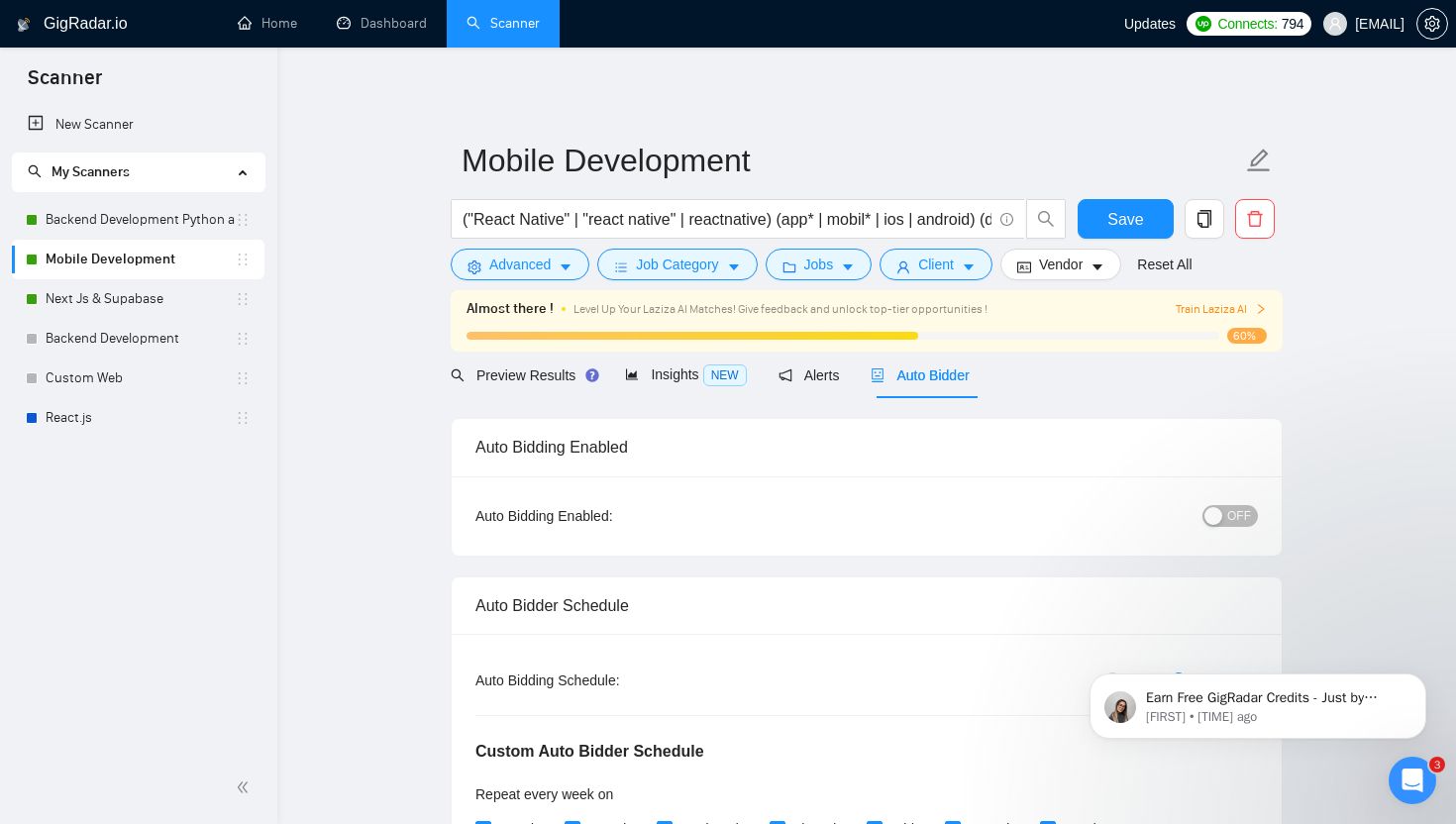 click on "OFF" at bounding box center (1239, 516) 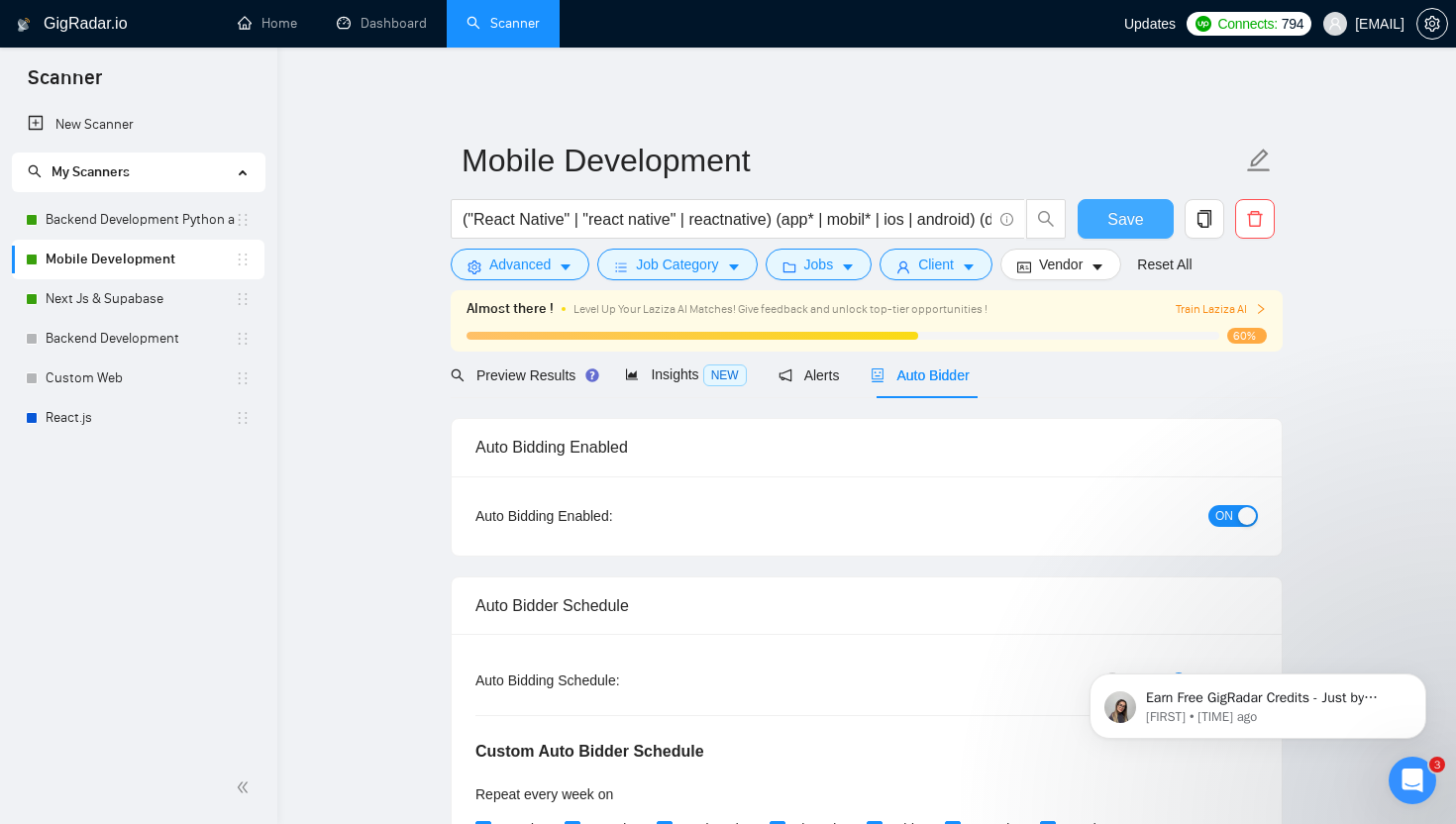 click on "Save" at bounding box center [1125, 219] 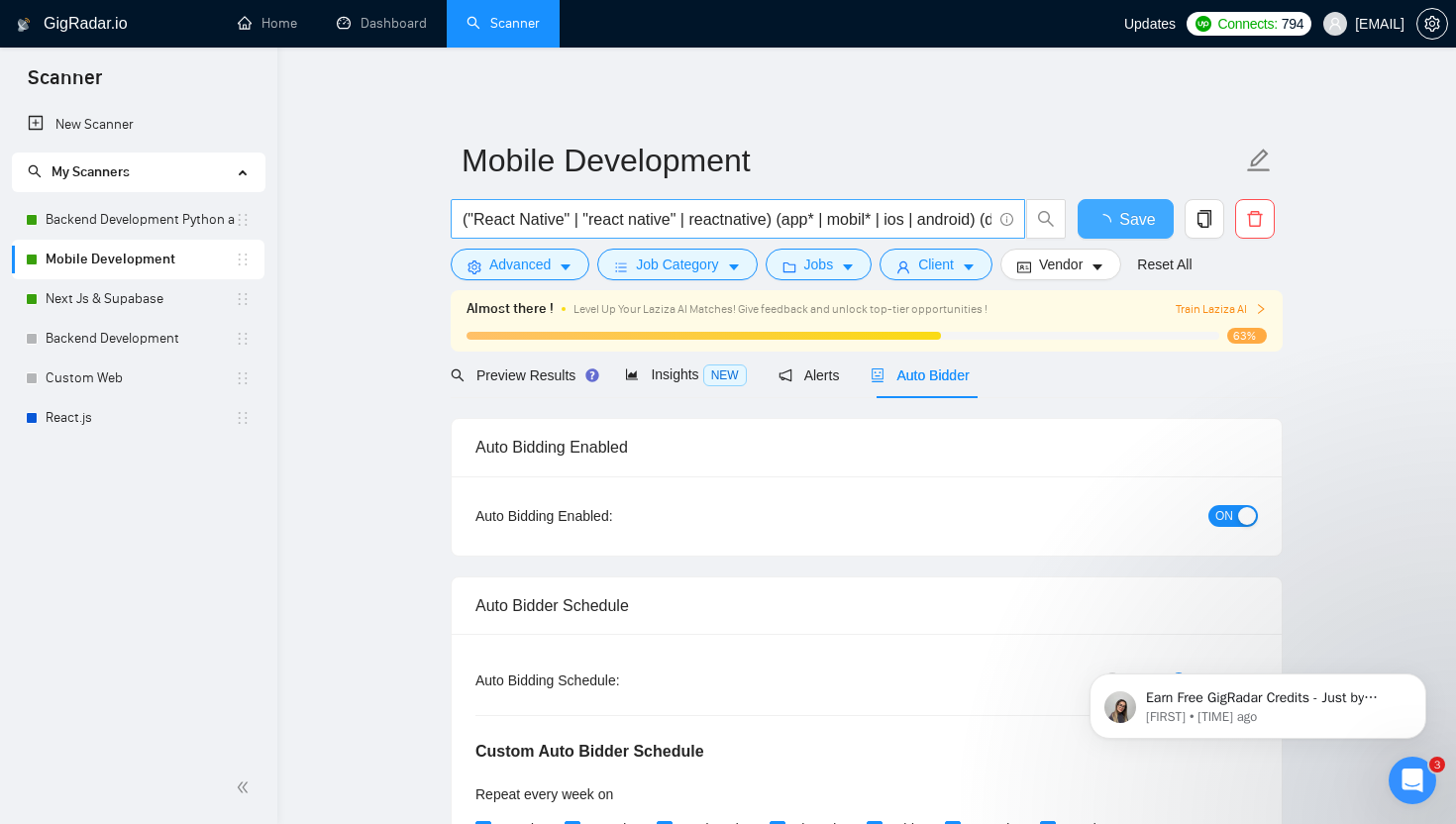 type 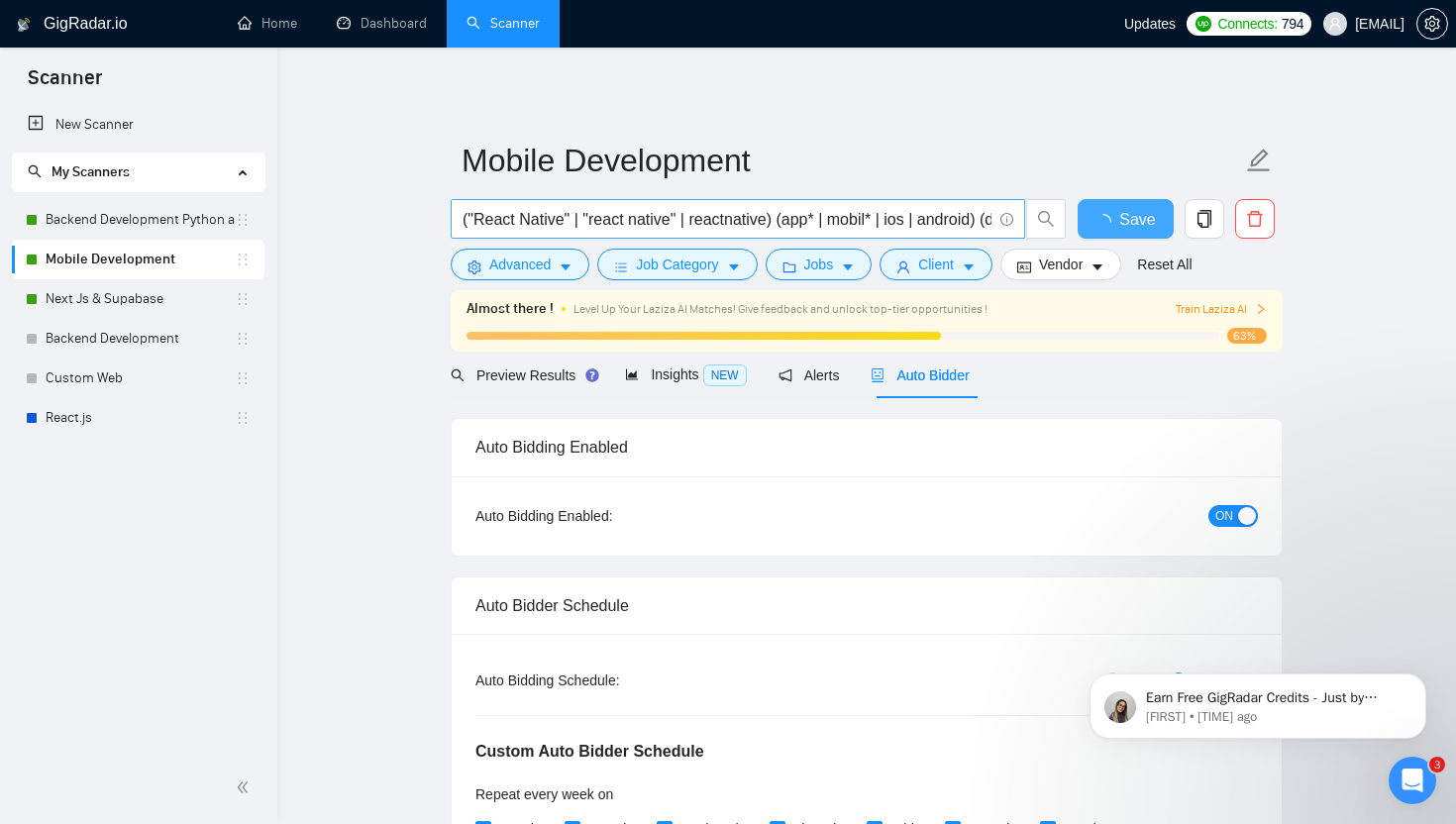 checkbox on "true" 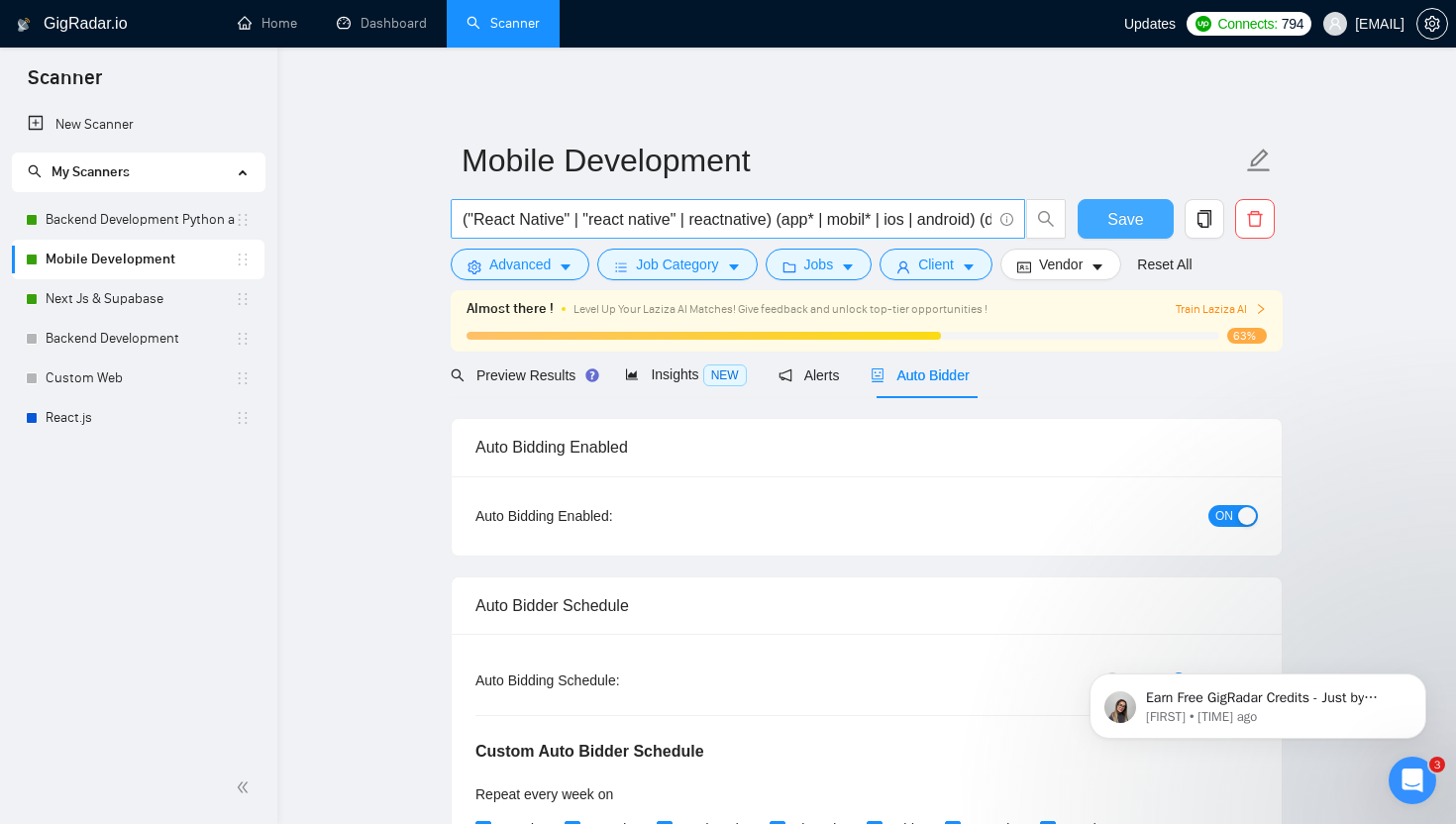 type 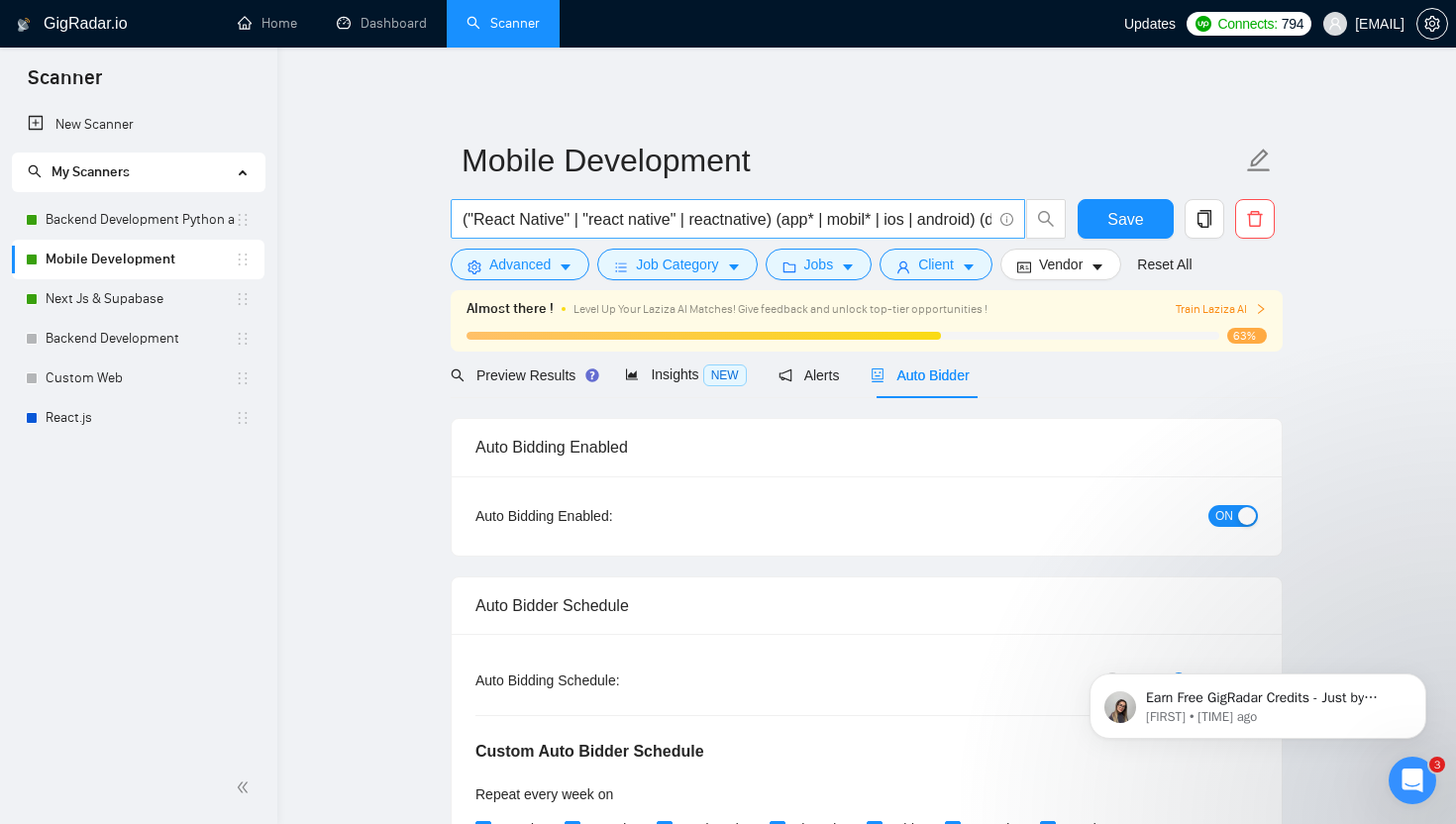 click on "("React Native" | "react native" | reactnative) (app* | mobil* | ios | android) (develop* | build* | creat*)" at bounding box center [727, 219] 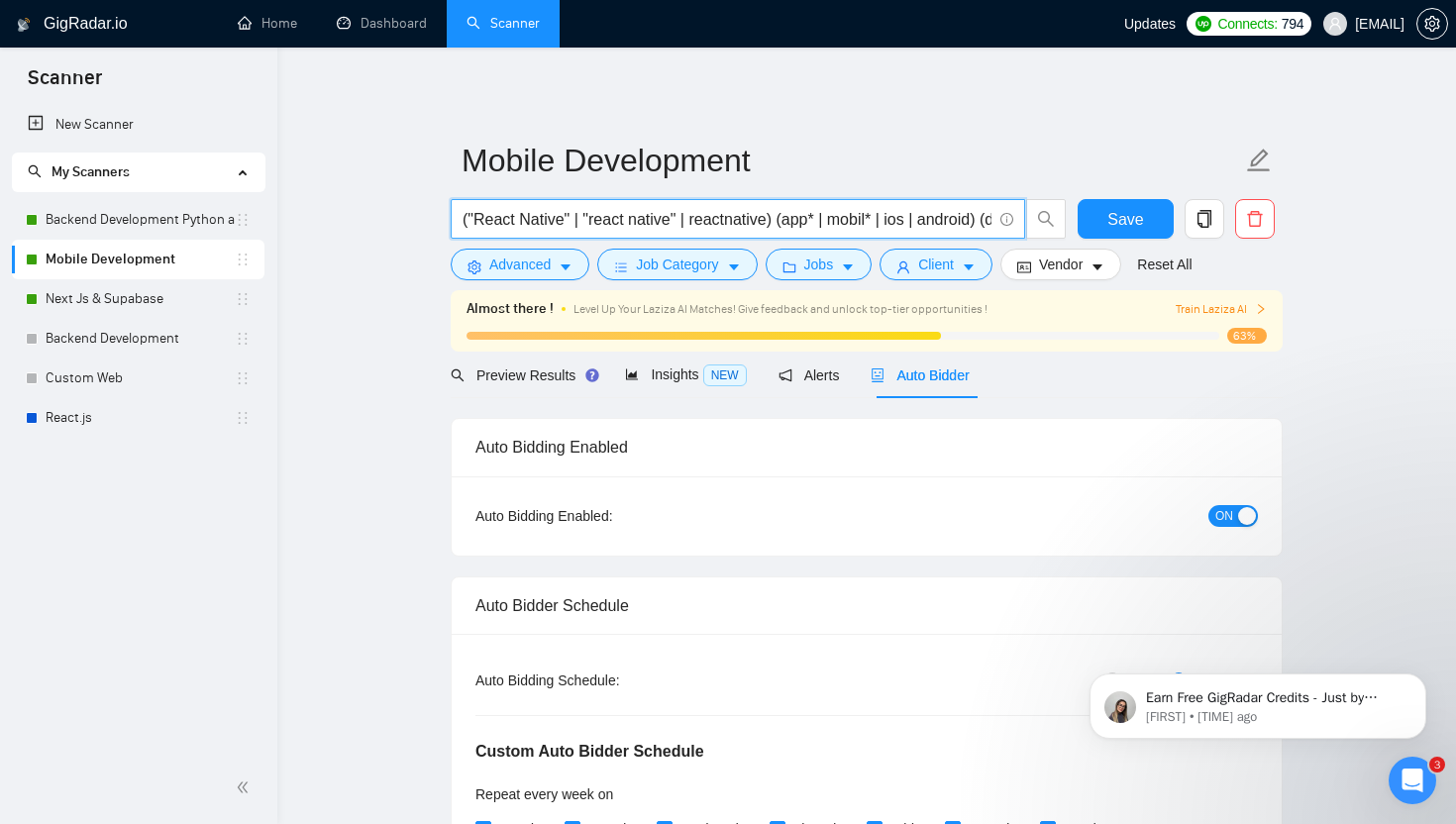 click at bounding box center (1412, 780) 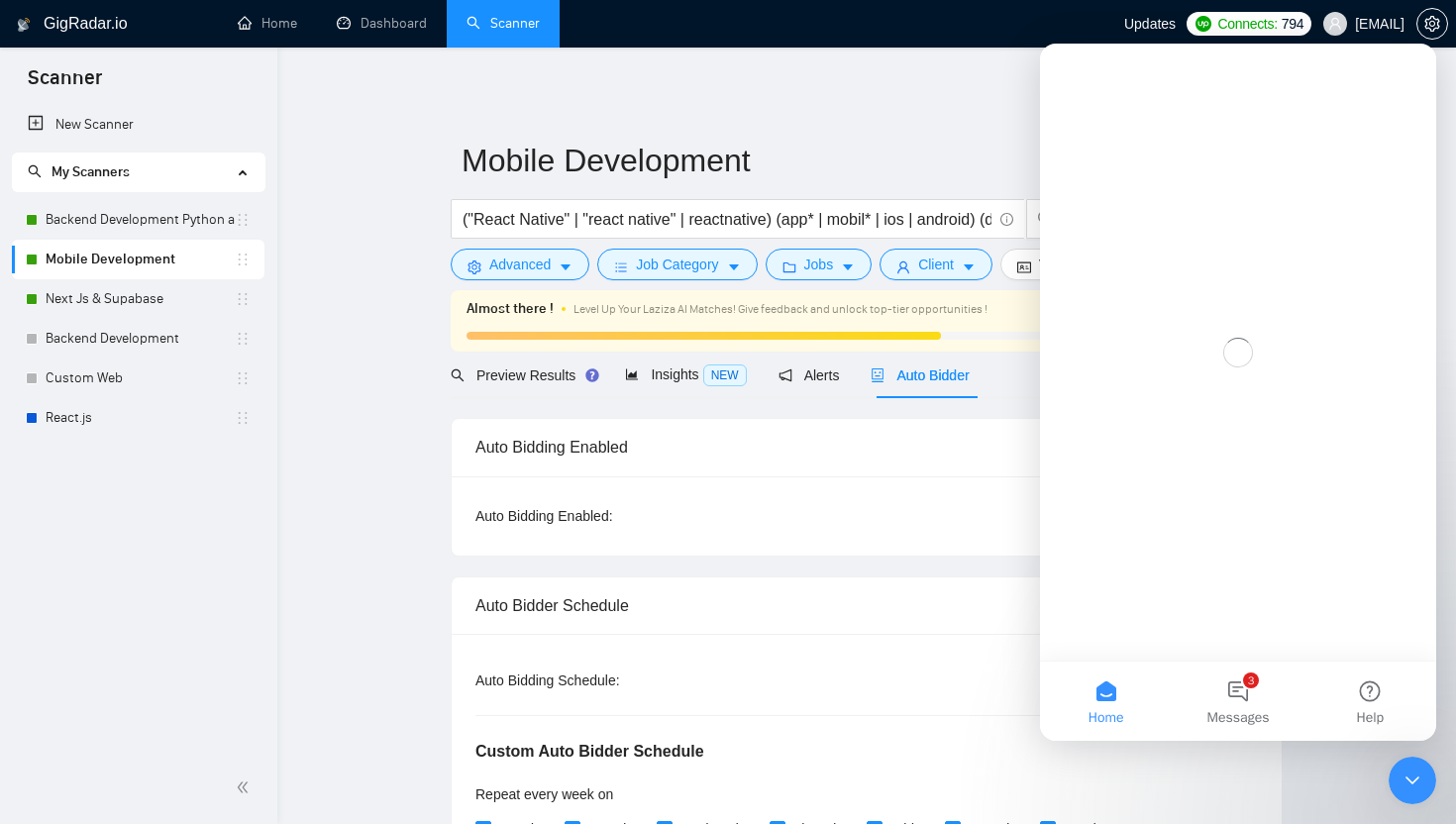 scroll, scrollTop: 0, scrollLeft: 0, axis: both 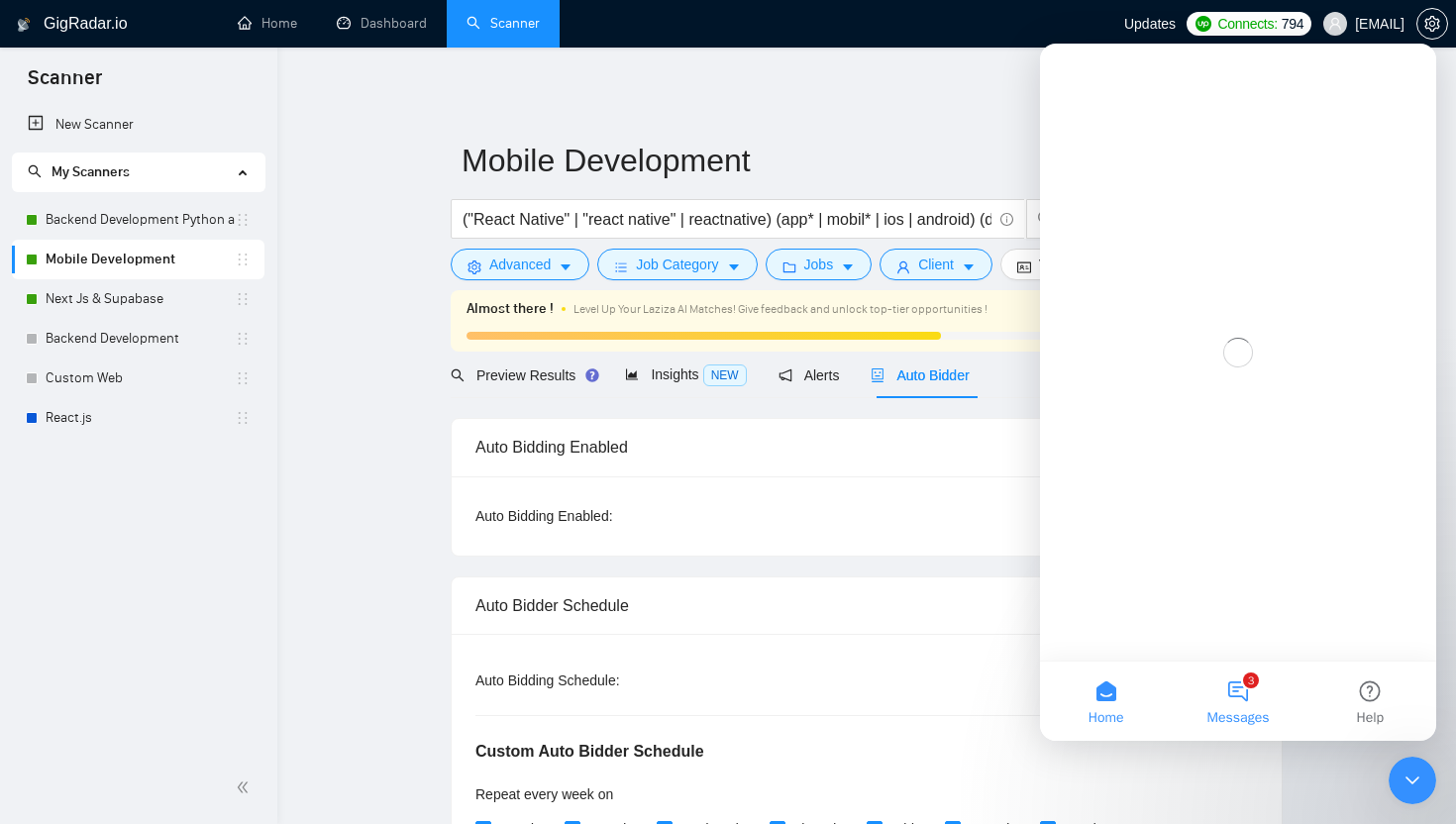 click on "3 Messages" at bounding box center [1237, 701] 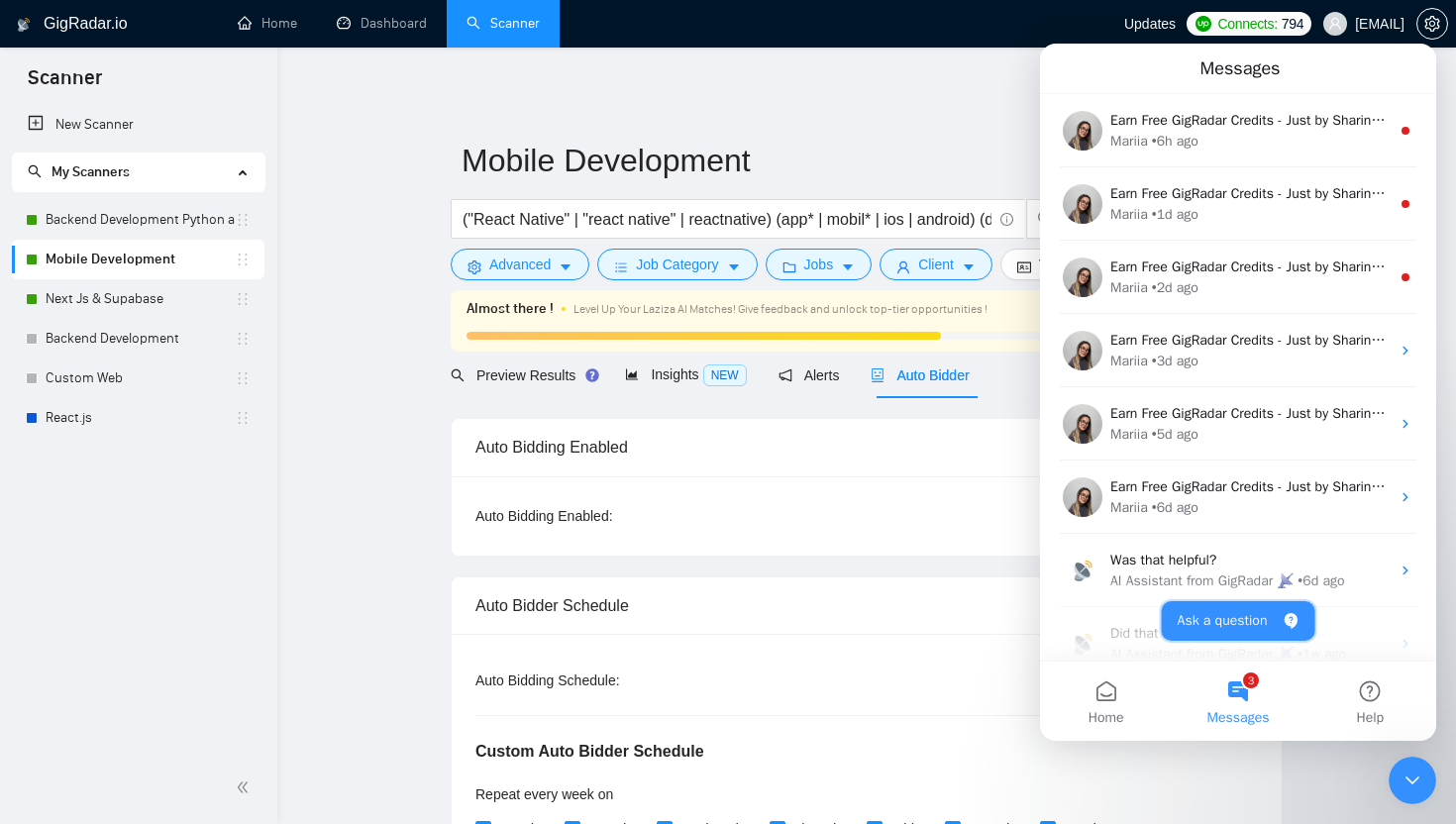 click on "Ask a question" at bounding box center [1238, 621] 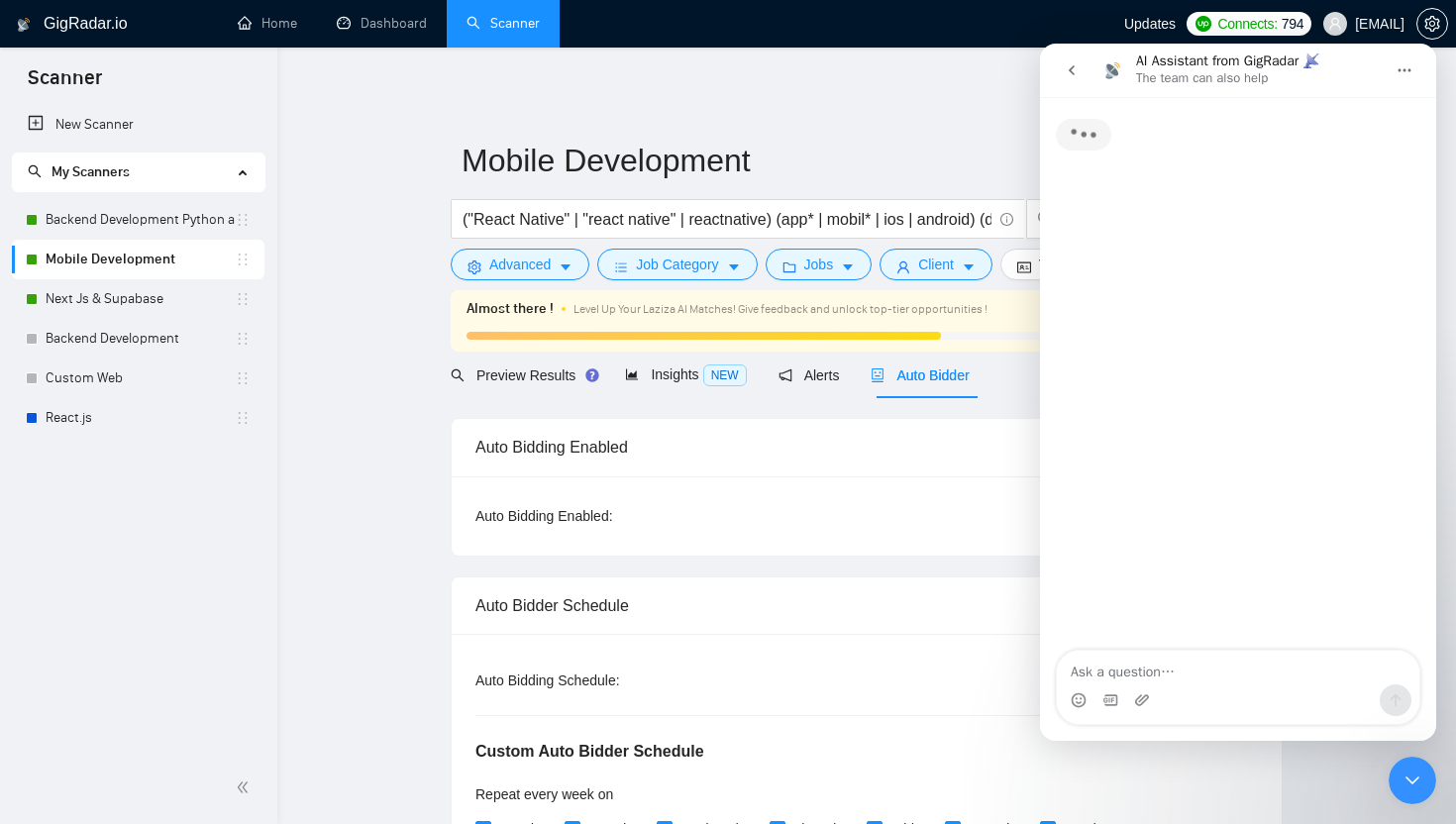 click at bounding box center [1238, 668] 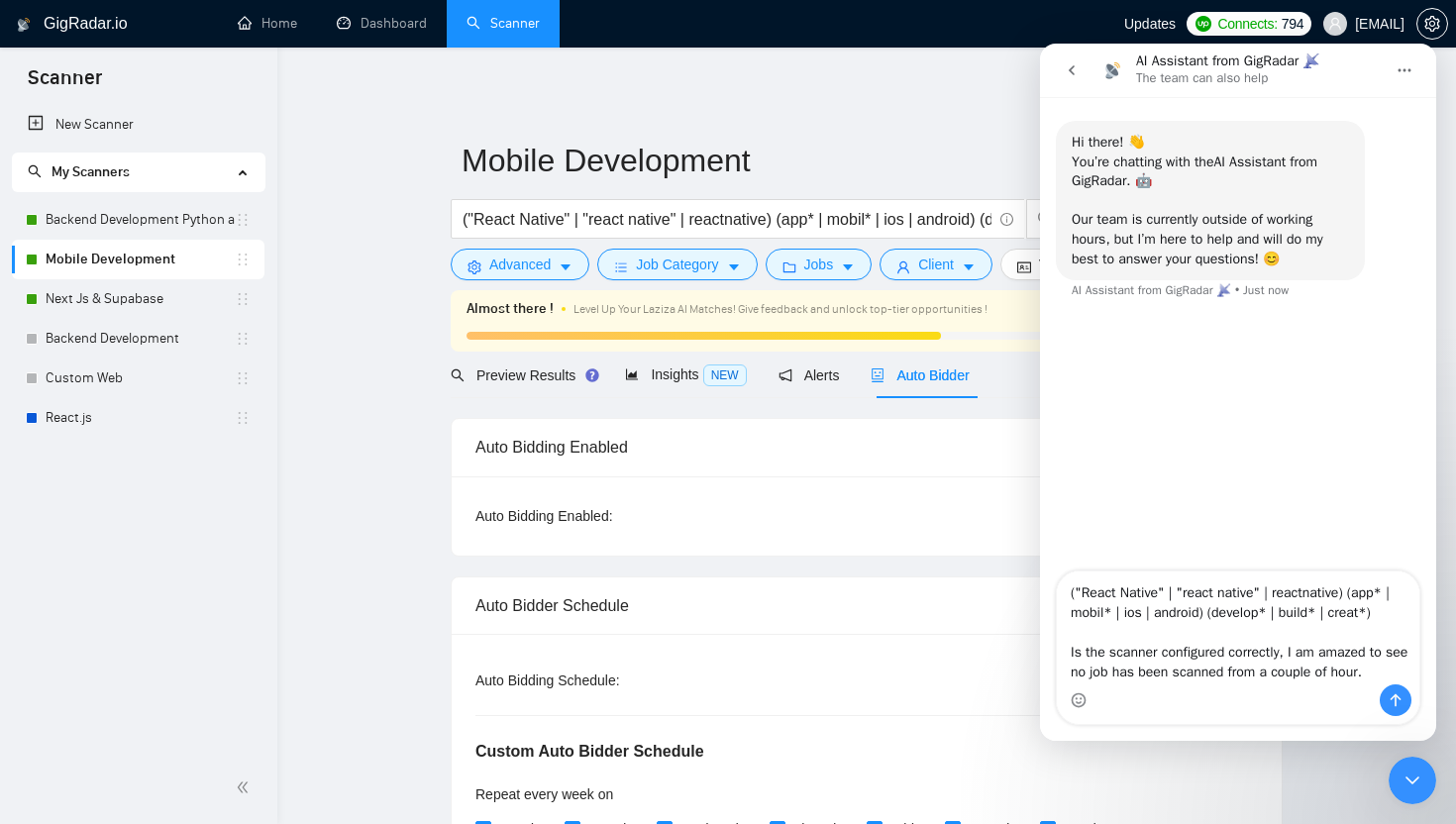 type on "("React Native" | "react native" | reactnative) (app* | mobil* | ios | android) (develop* | build* | creat*)
Is the scanner configured correctly, I am amazed to see no job has been scanned from a couple of hour.s" 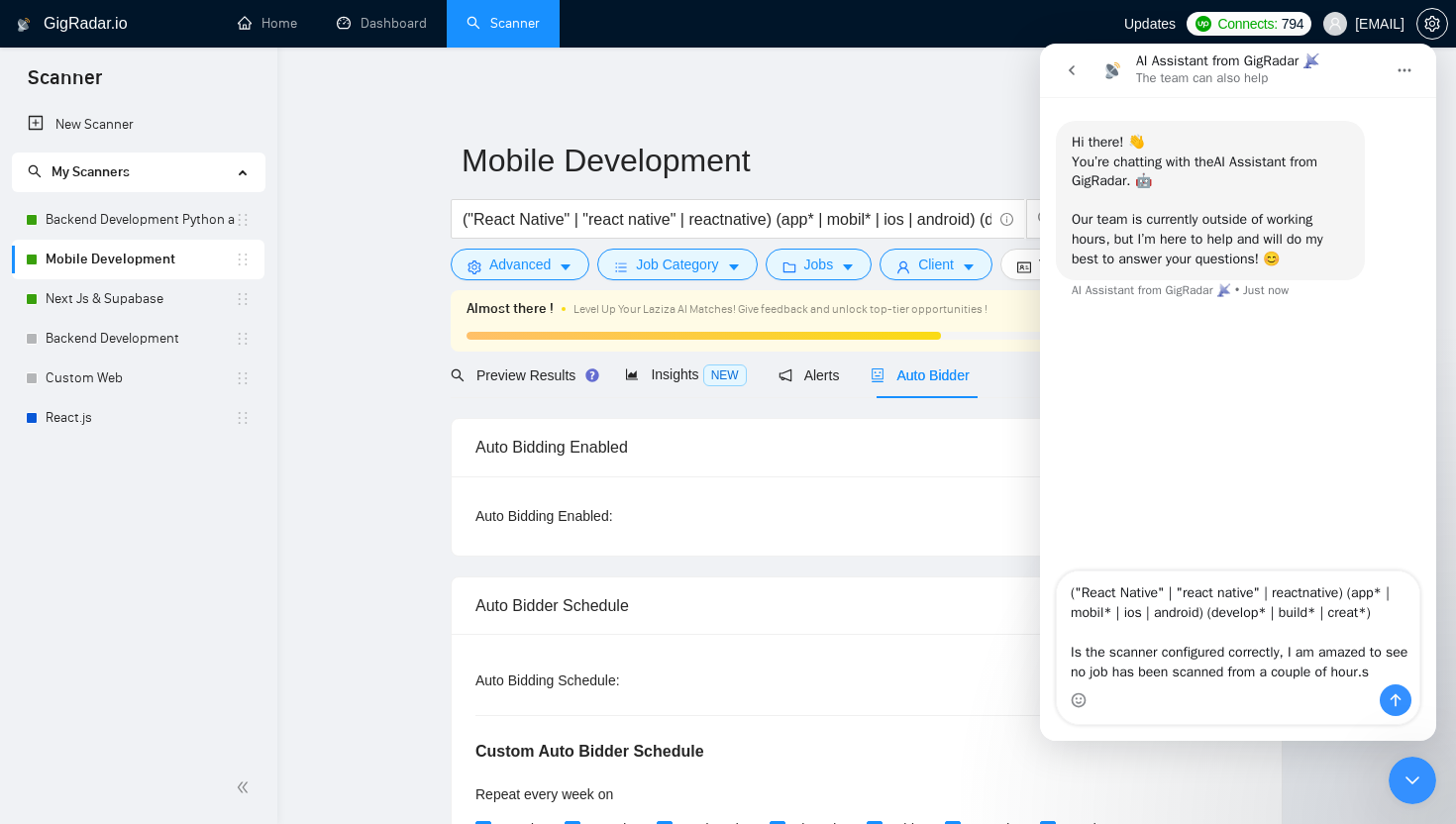 type 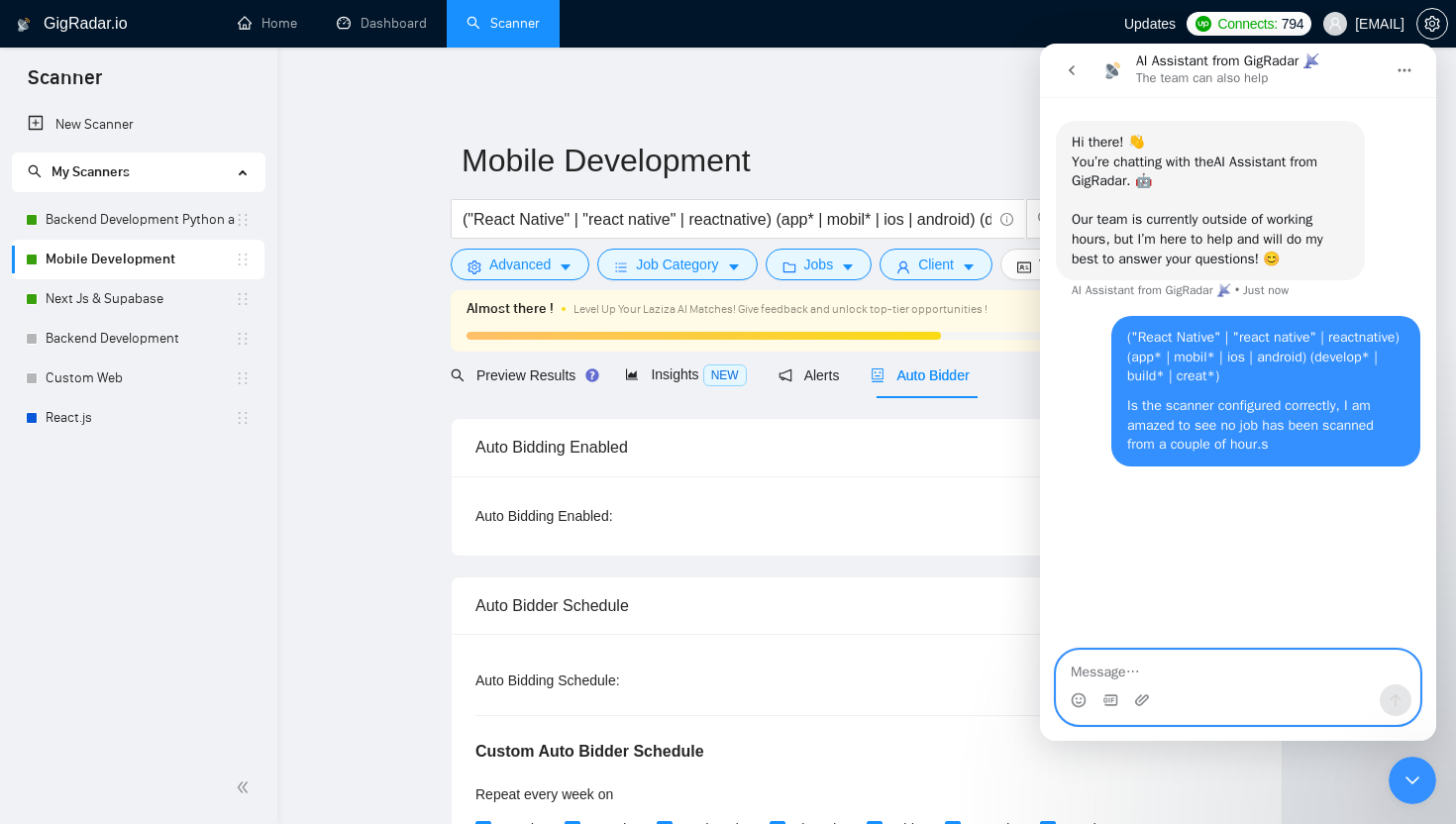 scroll, scrollTop: 3, scrollLeft: 0, axis: vertical 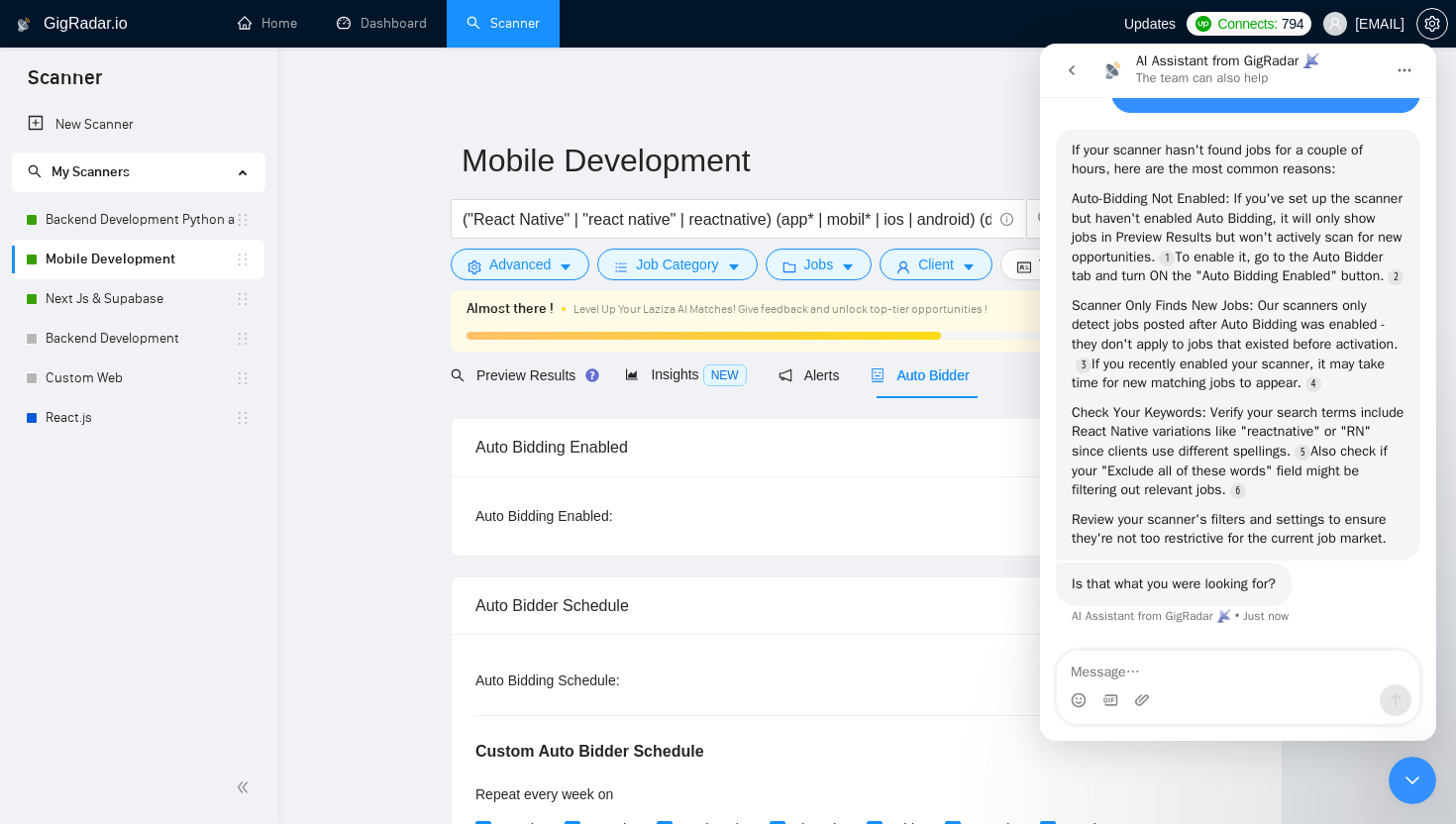 click 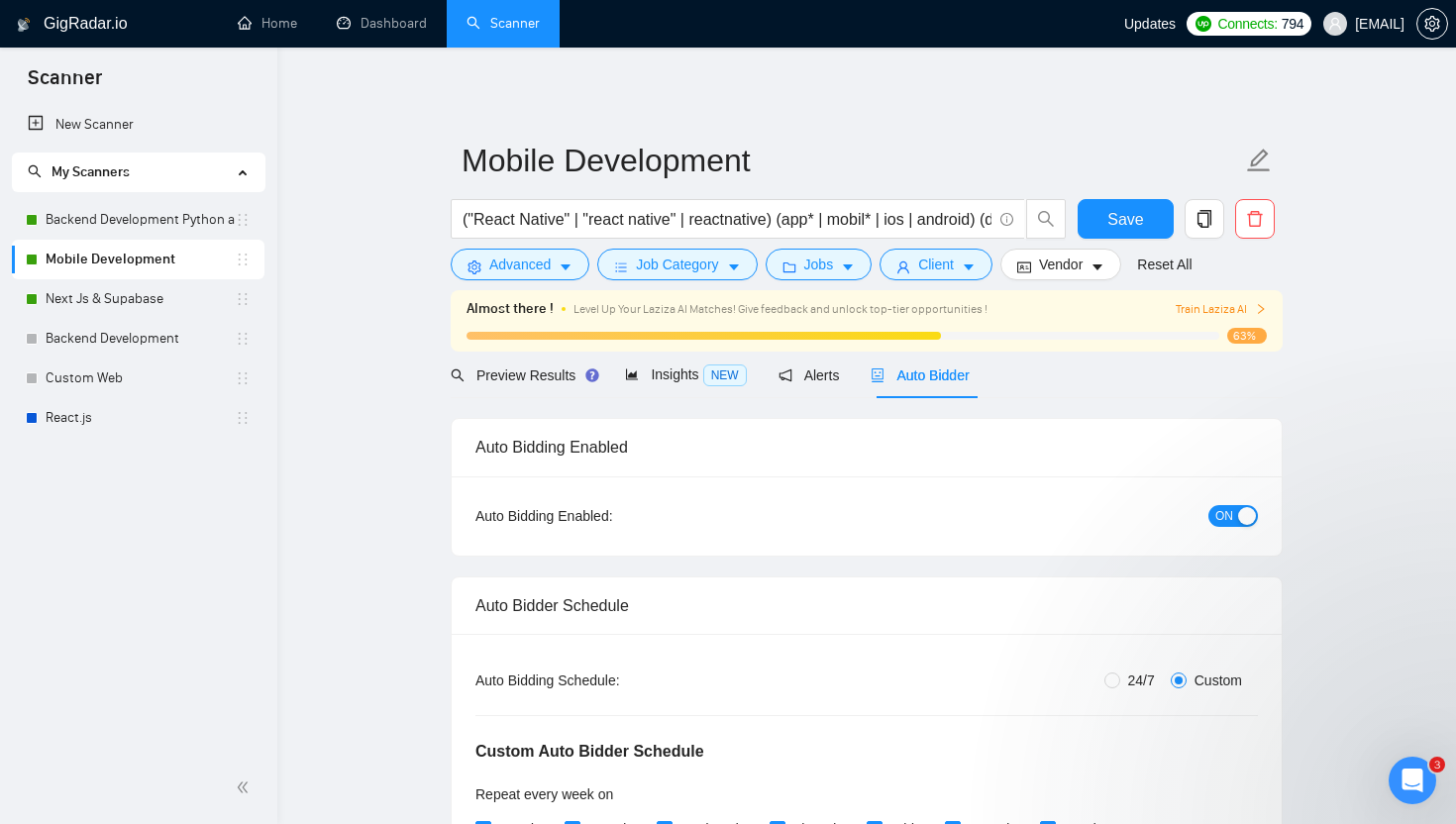 scroll, scrollTop: 0, scrollLeft: 0, axis: both 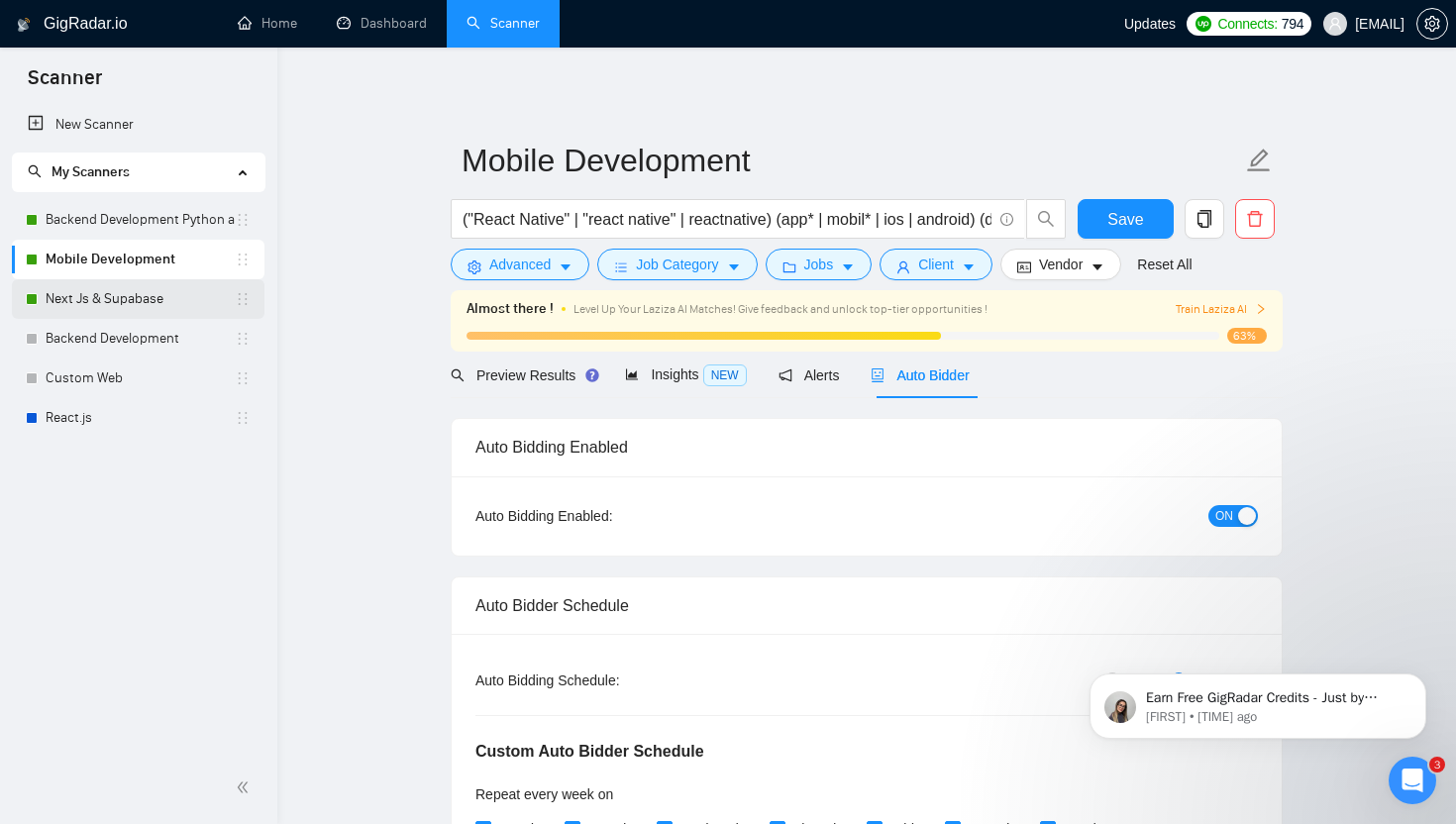 click on "Next Js & Supabase" at bounding box center (140, 299) 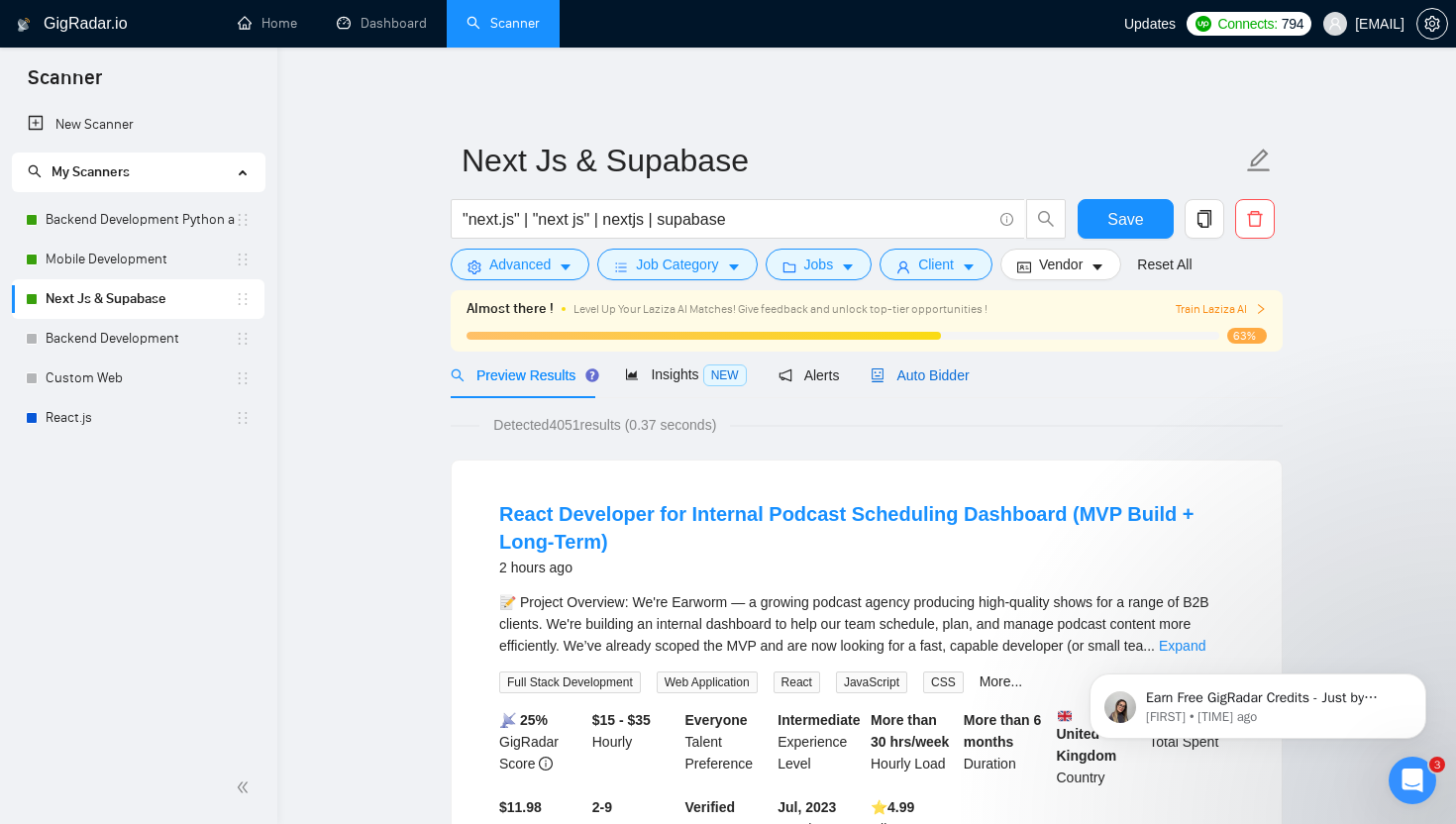 click on "Auto Bidder" at bounding box center [919, 375] 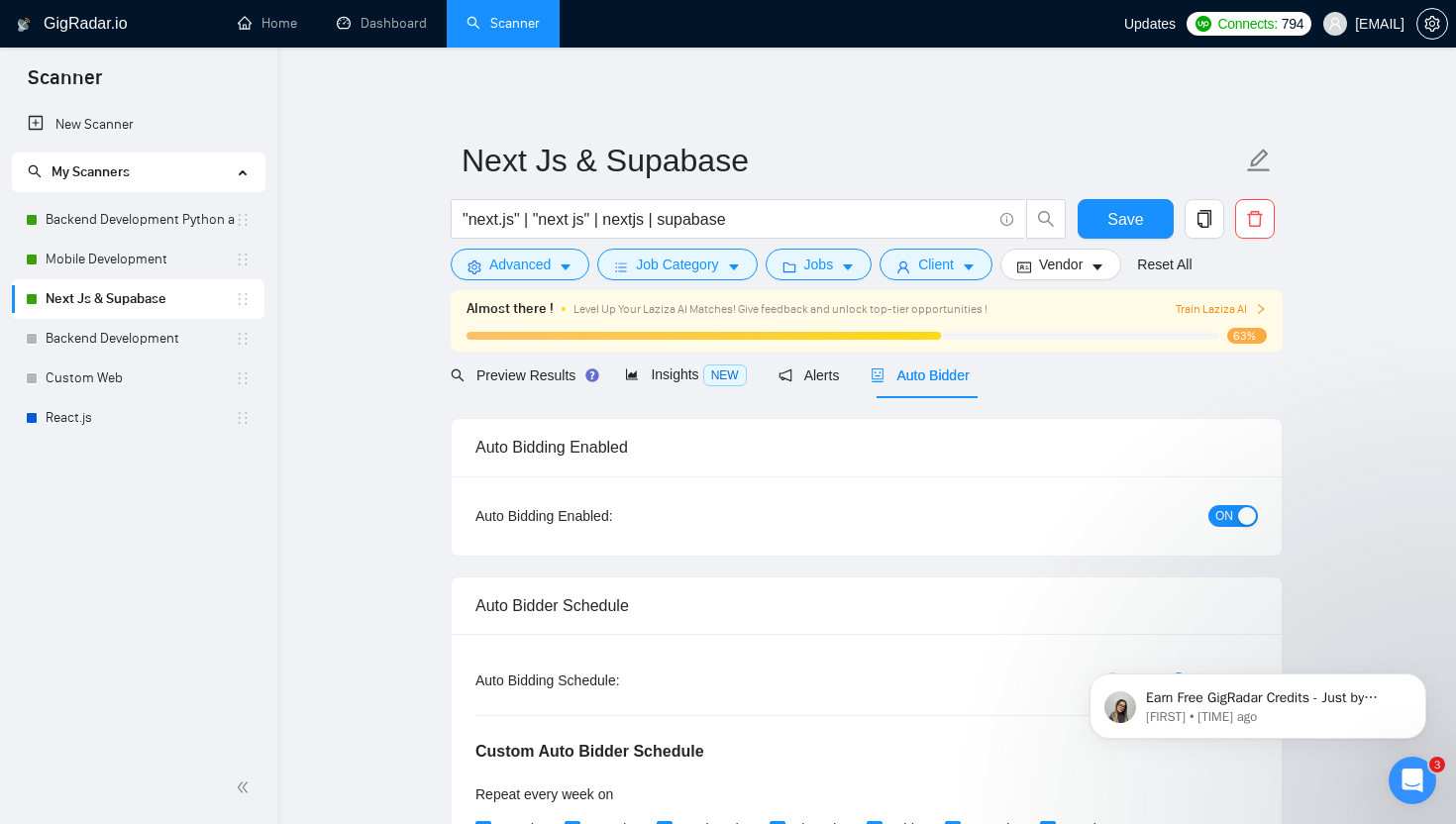 type 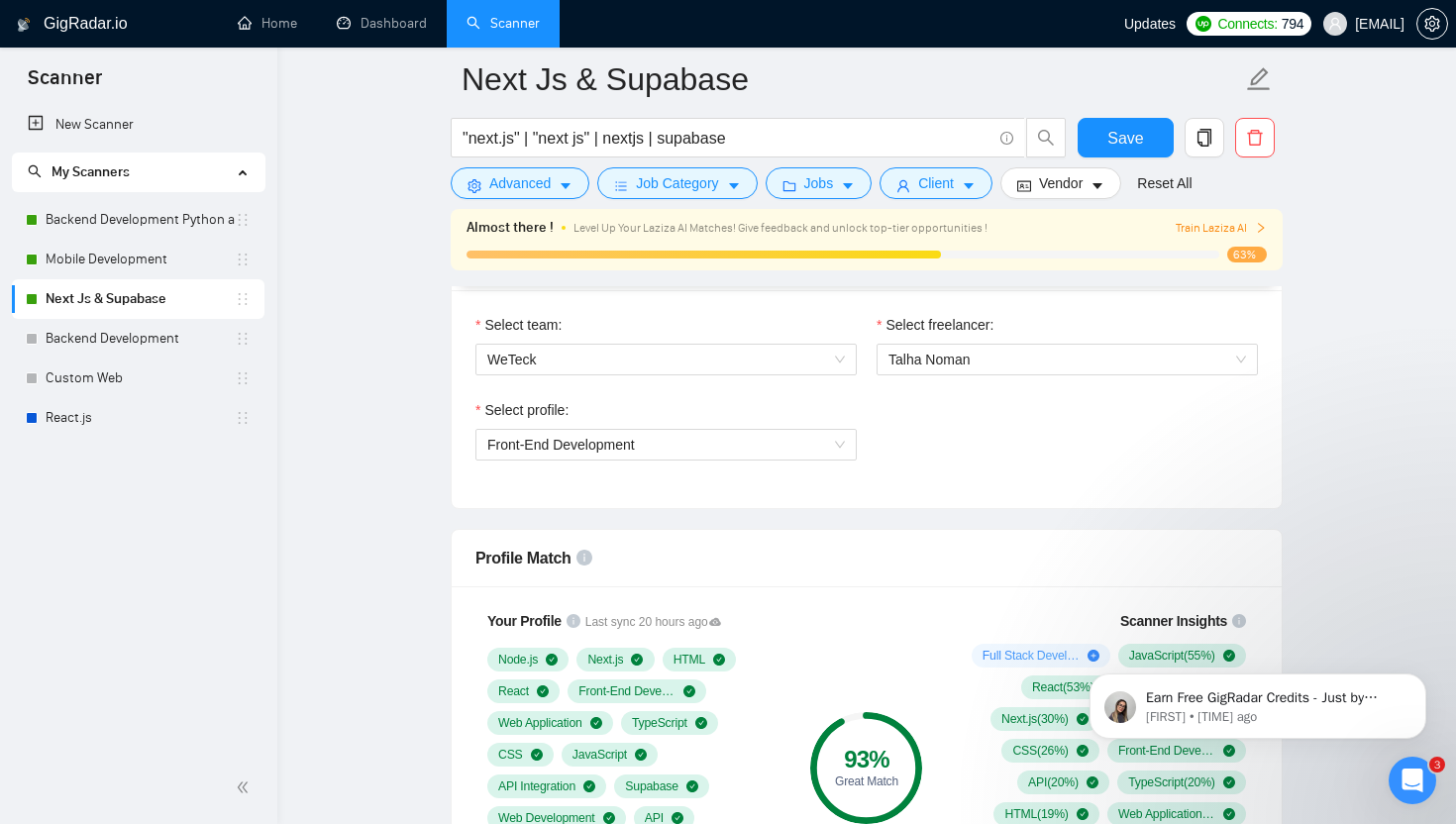 scroll, scrollTop: 0, scrollLeft: 0, axis: both 